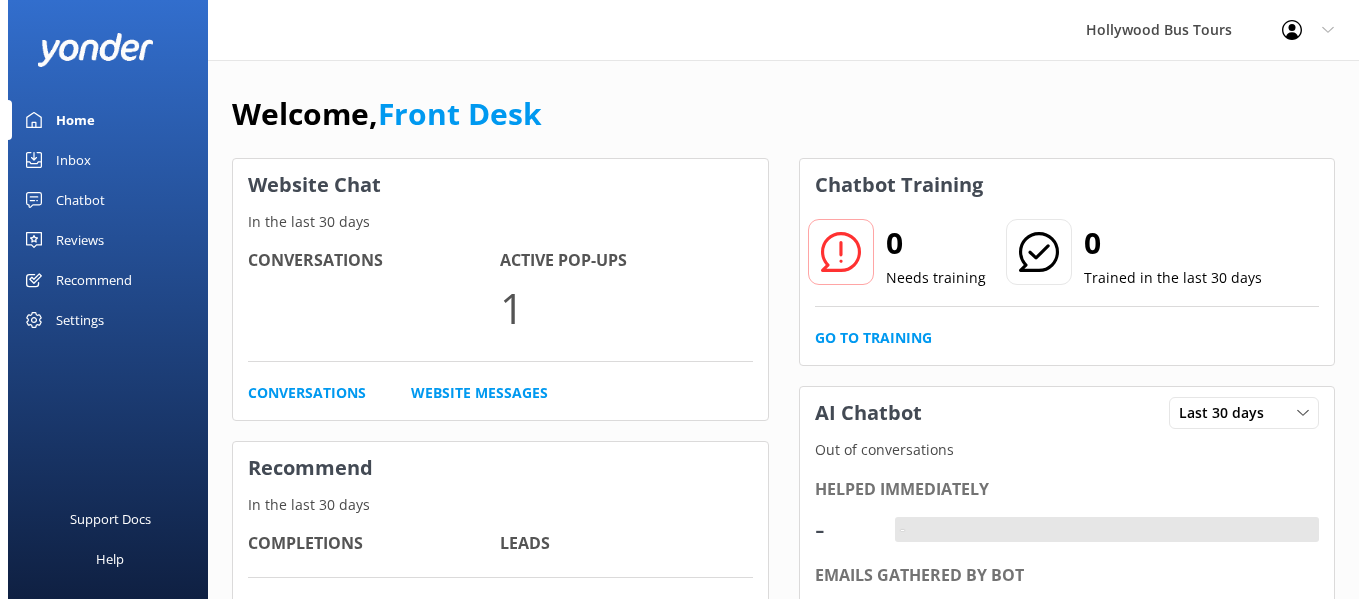 scroll, scrollTop: 0, scrollLeft: 0, axis: both 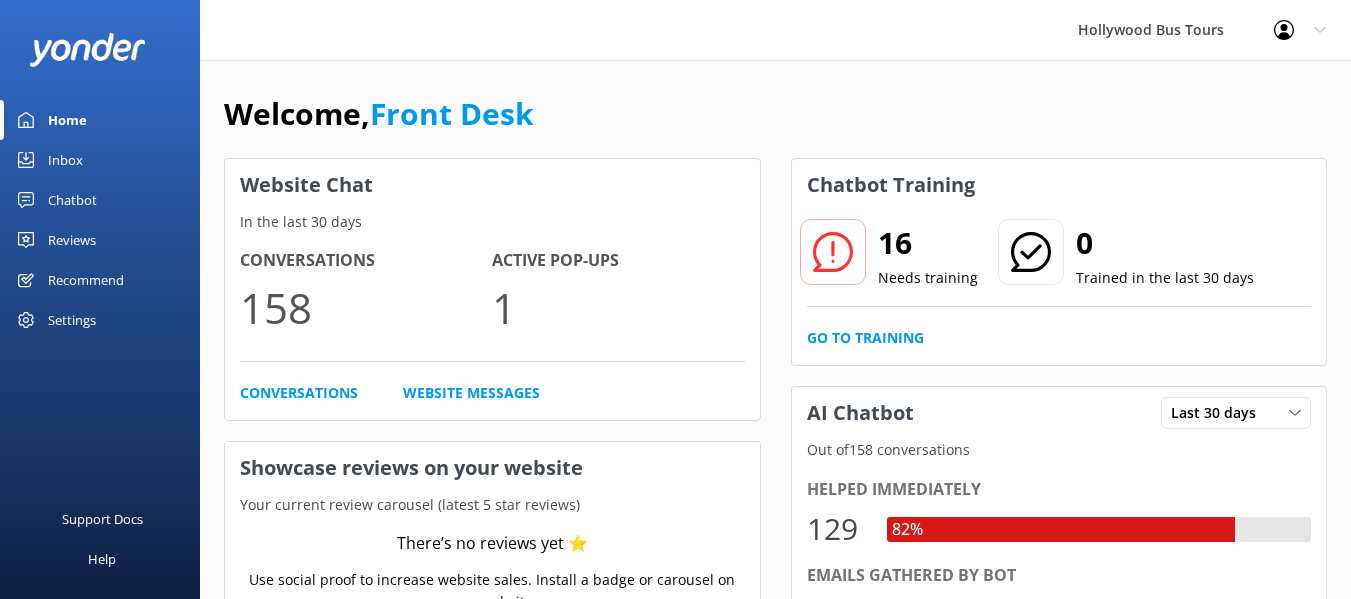 click on "Inbox" at bounding box center [65, 160] 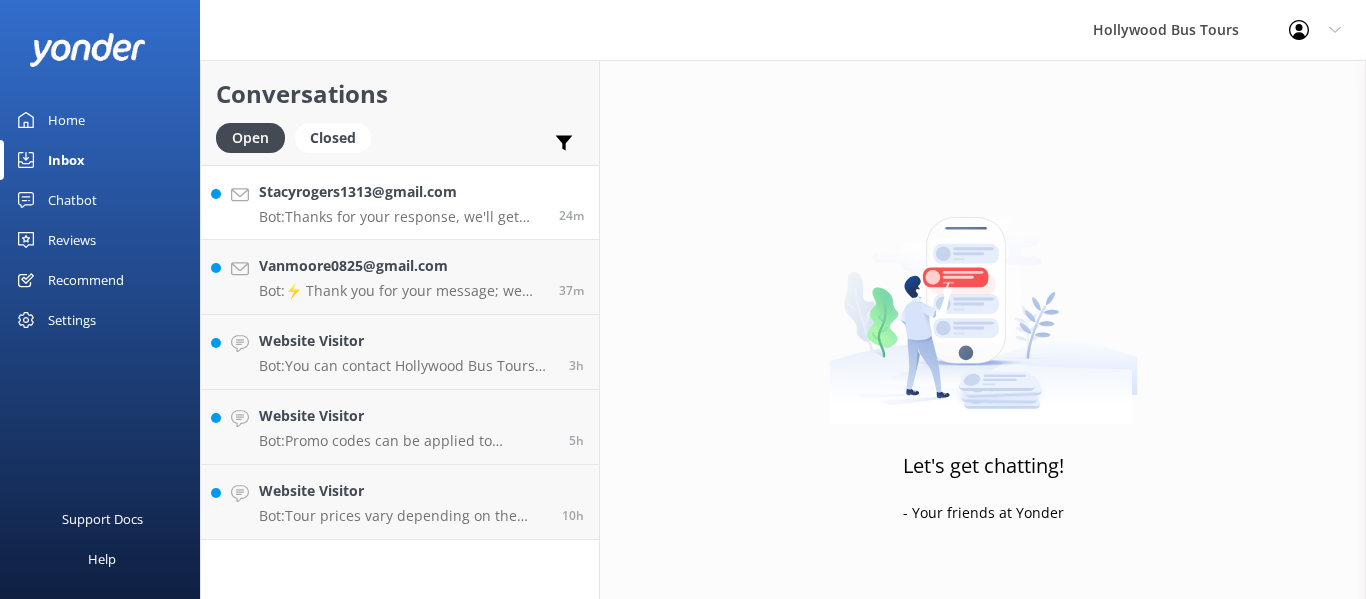 click on "Stacyrogers1313@gmail.com" at bounding box center [401, 192] 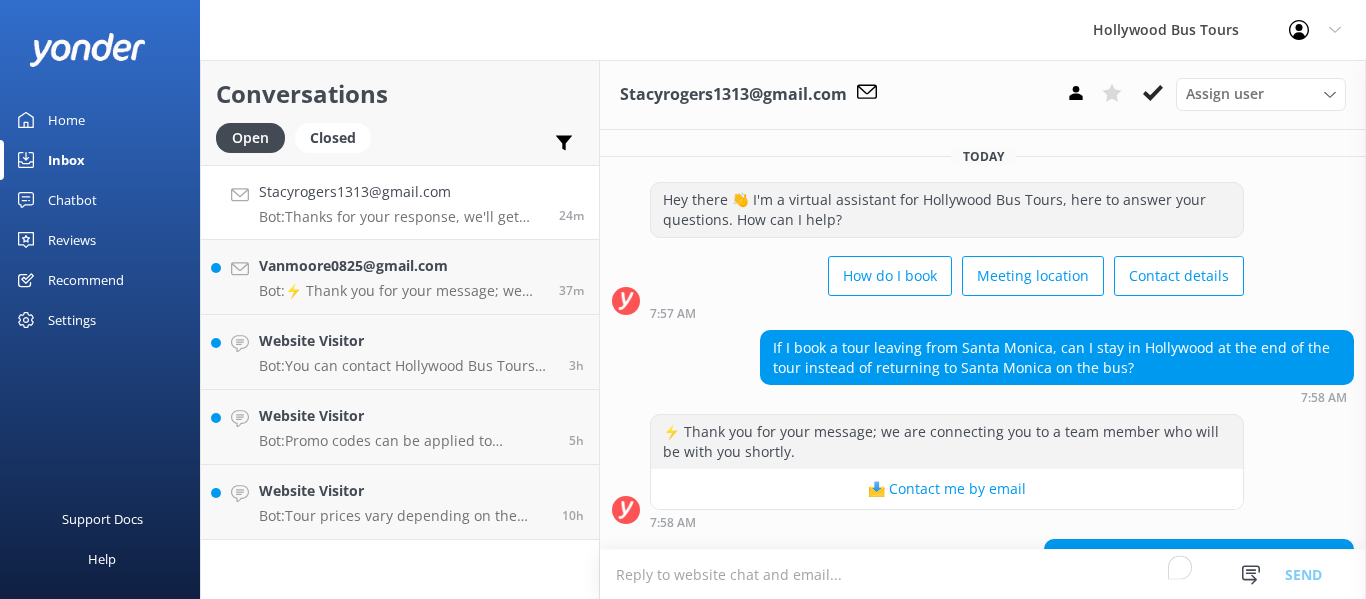 scroll, scrollTop: 178, scrollLeft: 0, axis: vertical 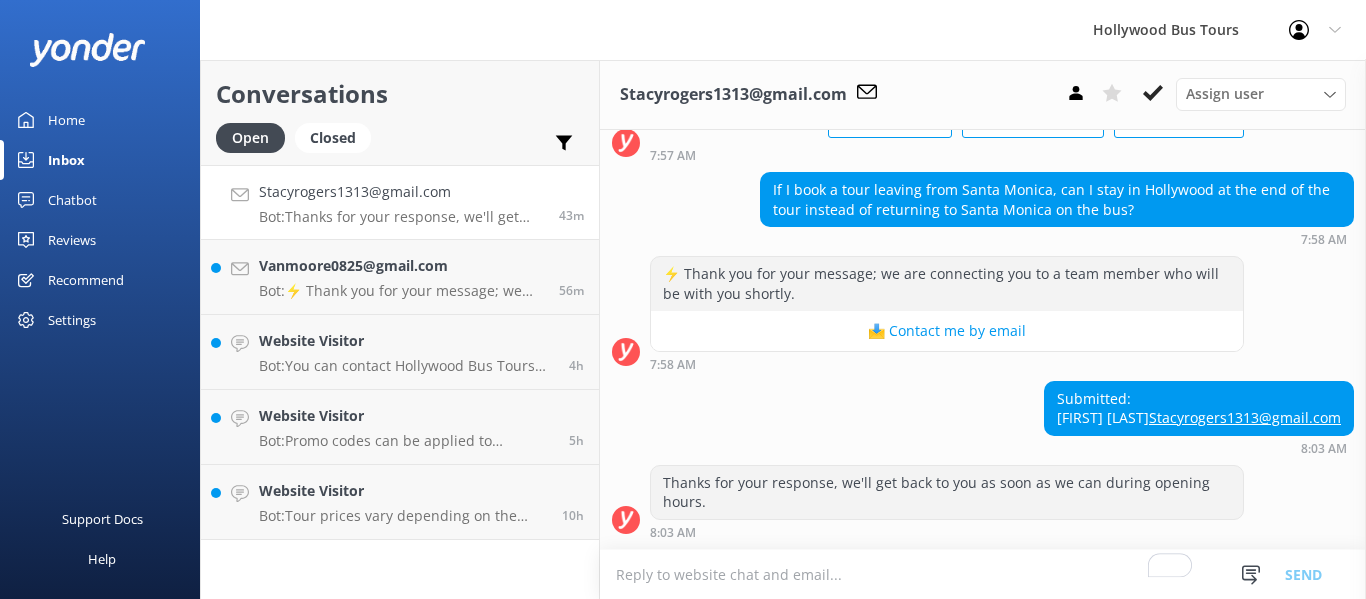 click at bounding box center [983, 574] 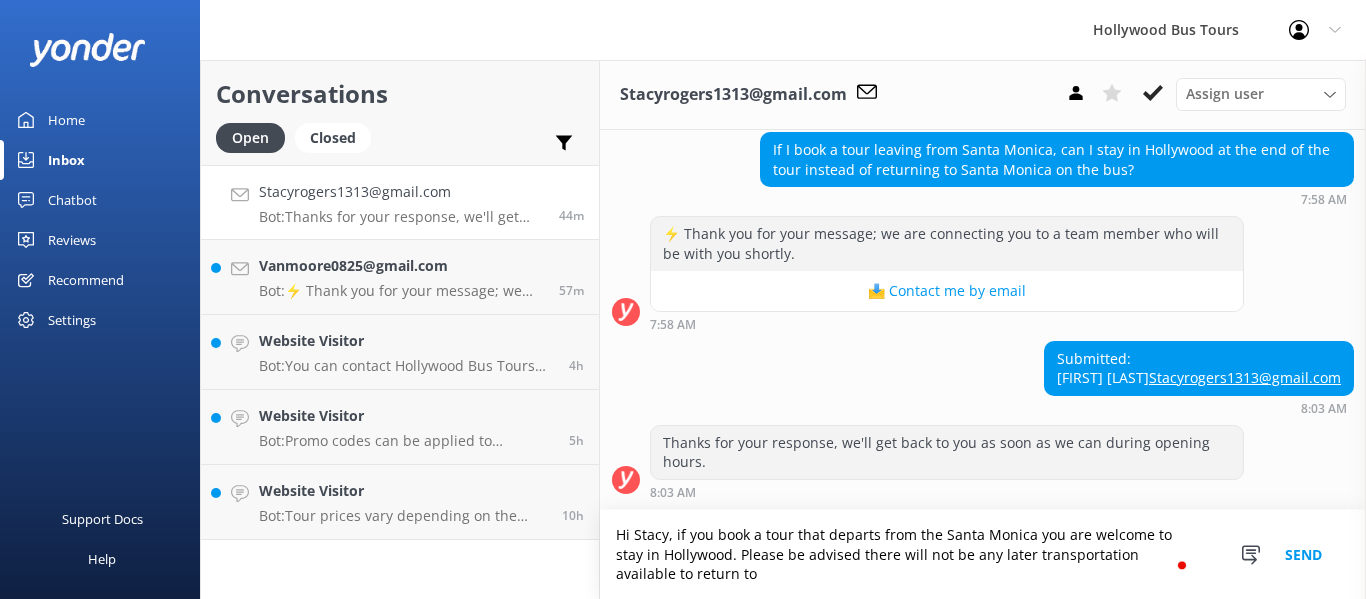 scroll, scrollTop: 218, scrollLeft: 0, axis: vertical 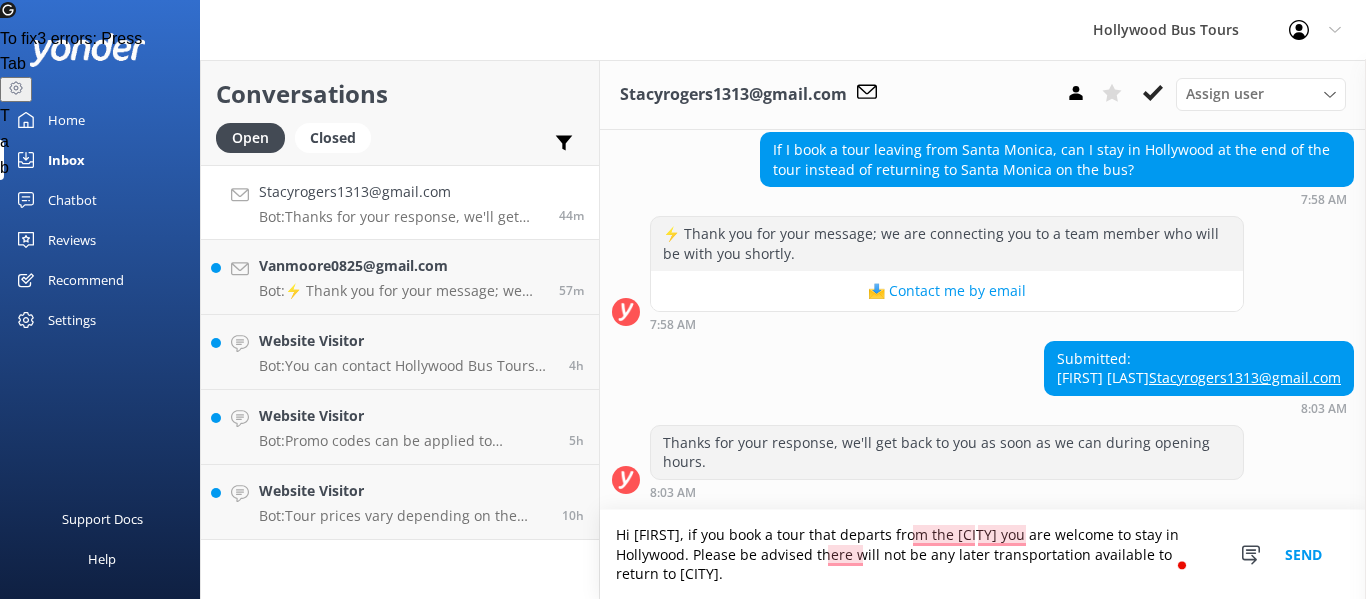 click on "Hi Stacy, if you book a tour that departs from the Santa Monica you are welcome to stay in Hollywood. Please be advised there will not be any later transportation available to return to Santa Monica." at bounding box center (983, 554) 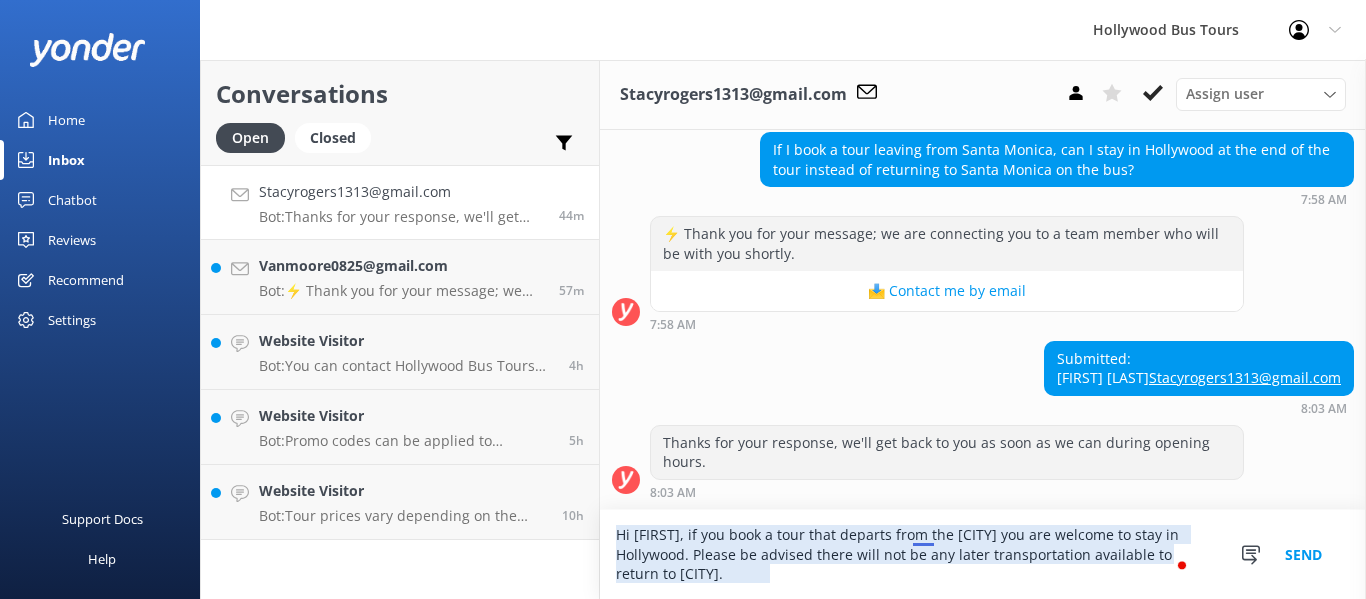 click on "Hi Stacy, if you book a tour that departs from the Santa Monica you are welcome to stay in Hollywood. Please be advised there will not be any later transportation available to return to Santa Monica." at bounding box center (983, 554) 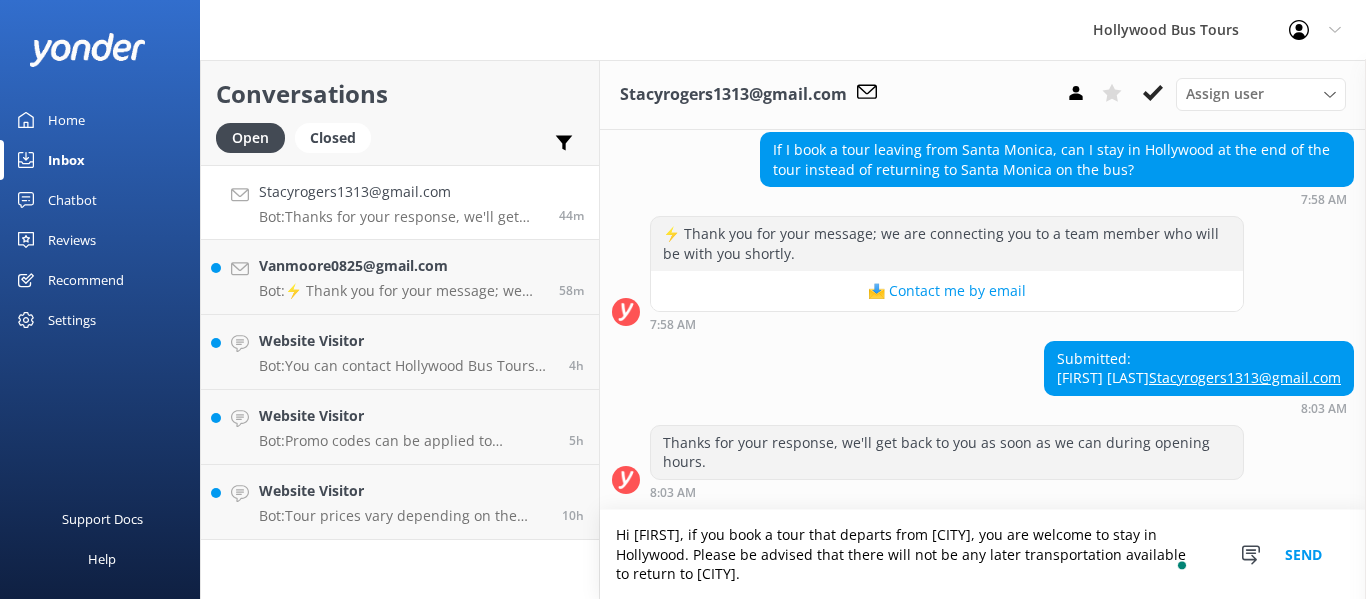 type on "Hi Stacy, if you book a tour that departs from Santa Monica, you are welcome to stay in Hollywood. Please be advised that there will not be any later transportation available to return to Santa Monica." 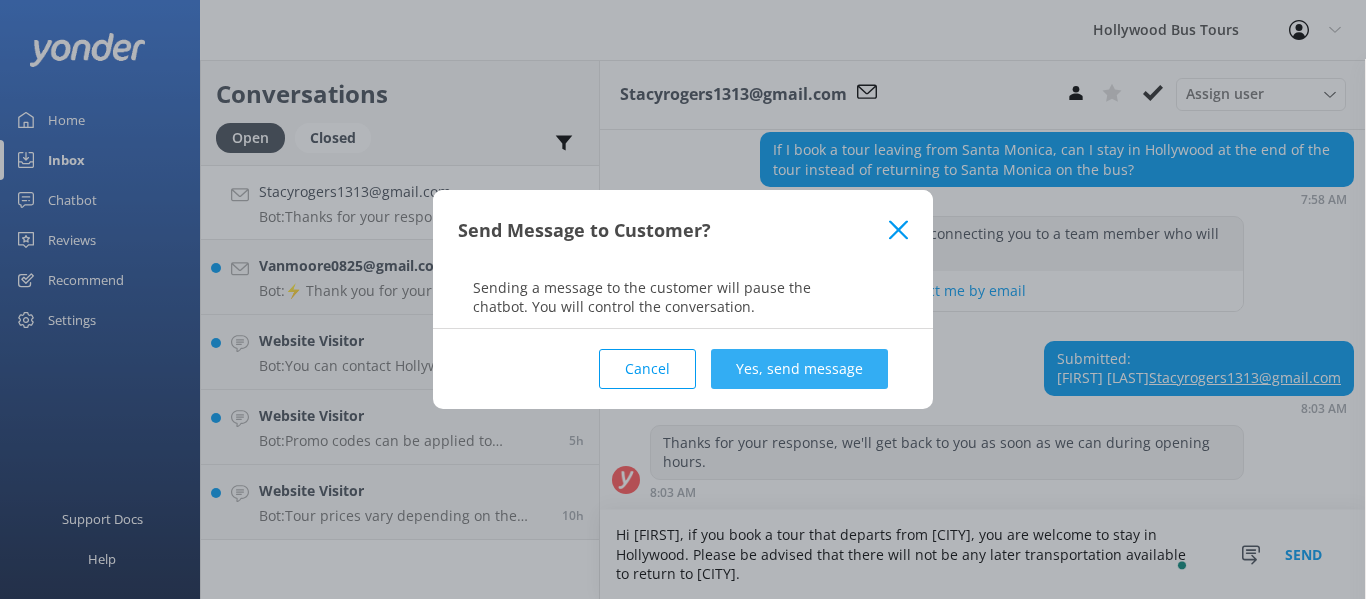 click on "Yes, send message" at bounding box center (799, 369) 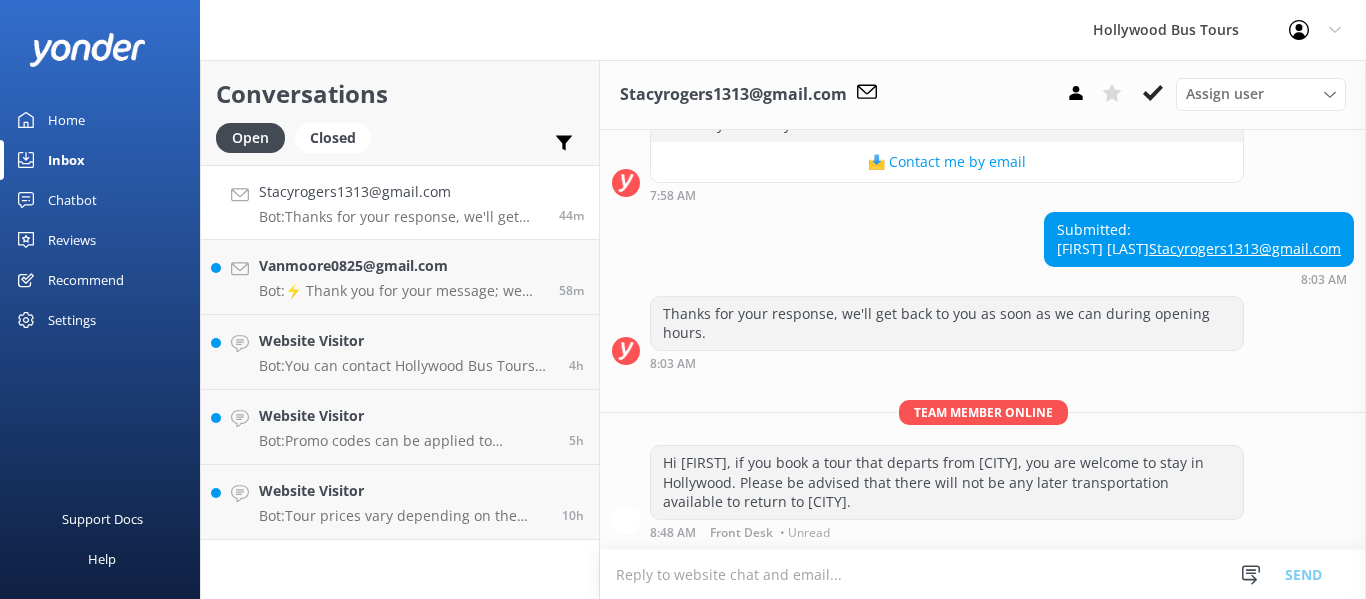 scroll, scrollTop: 346, scrollLeft: 0, axis: vertical 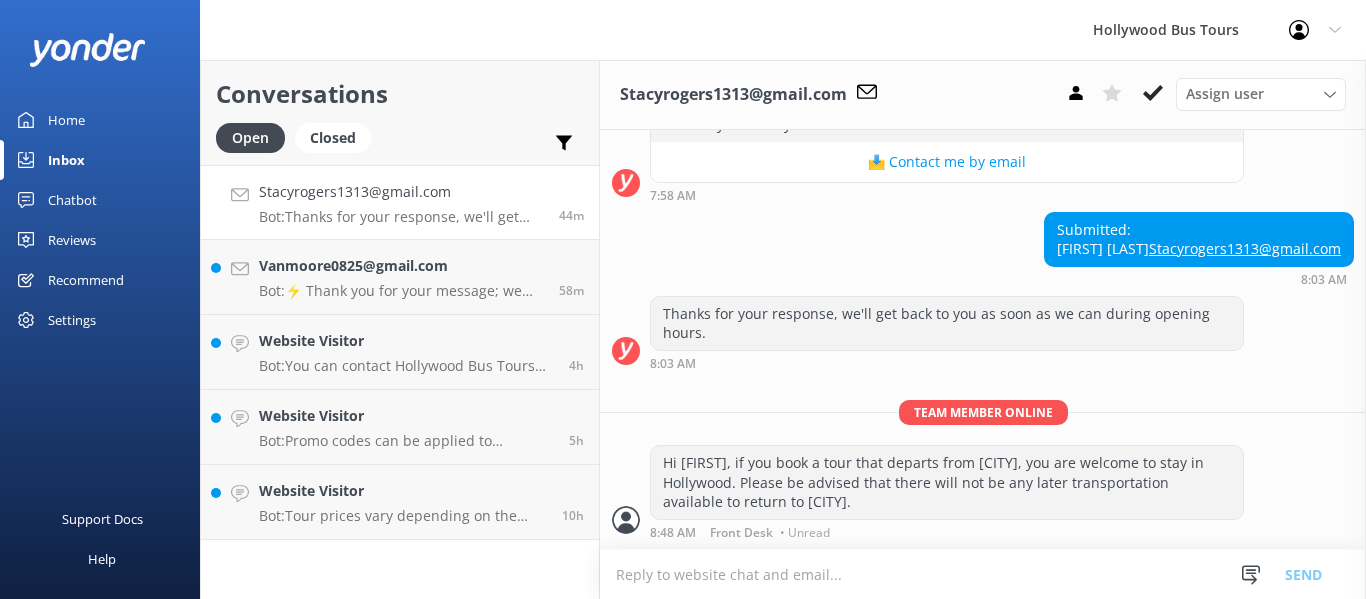 click at bounding box center [983, 574] 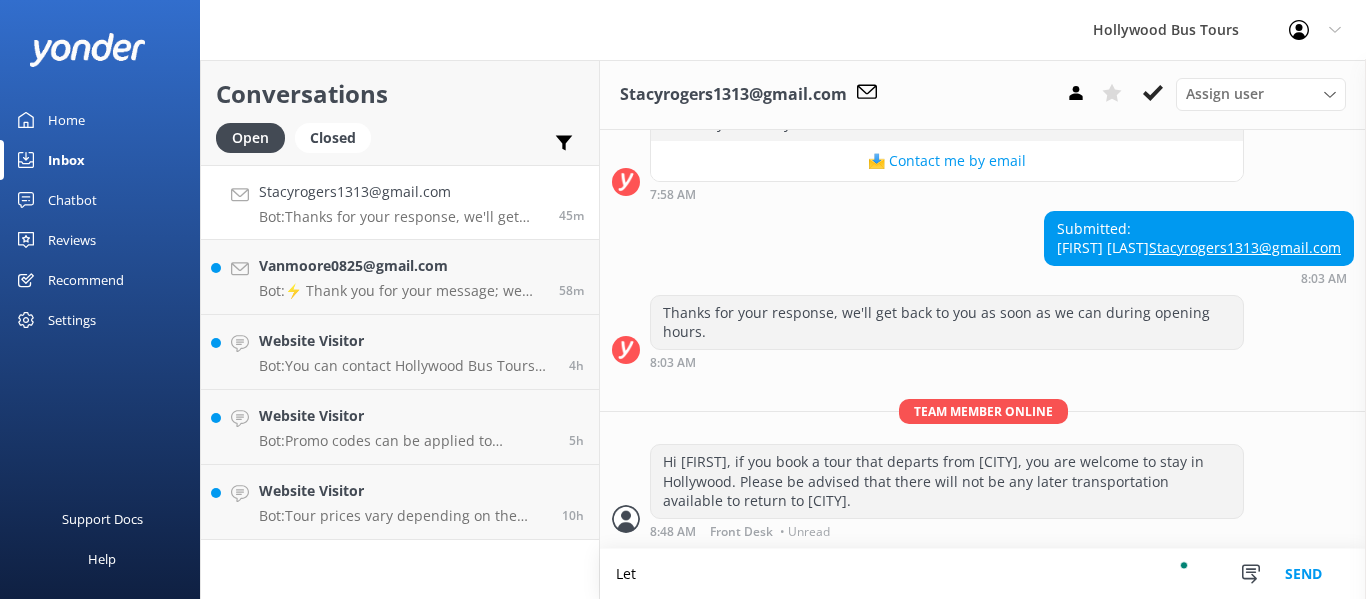 scroll, scrollTop: 347, scrollLeft: 0, axis: vertical 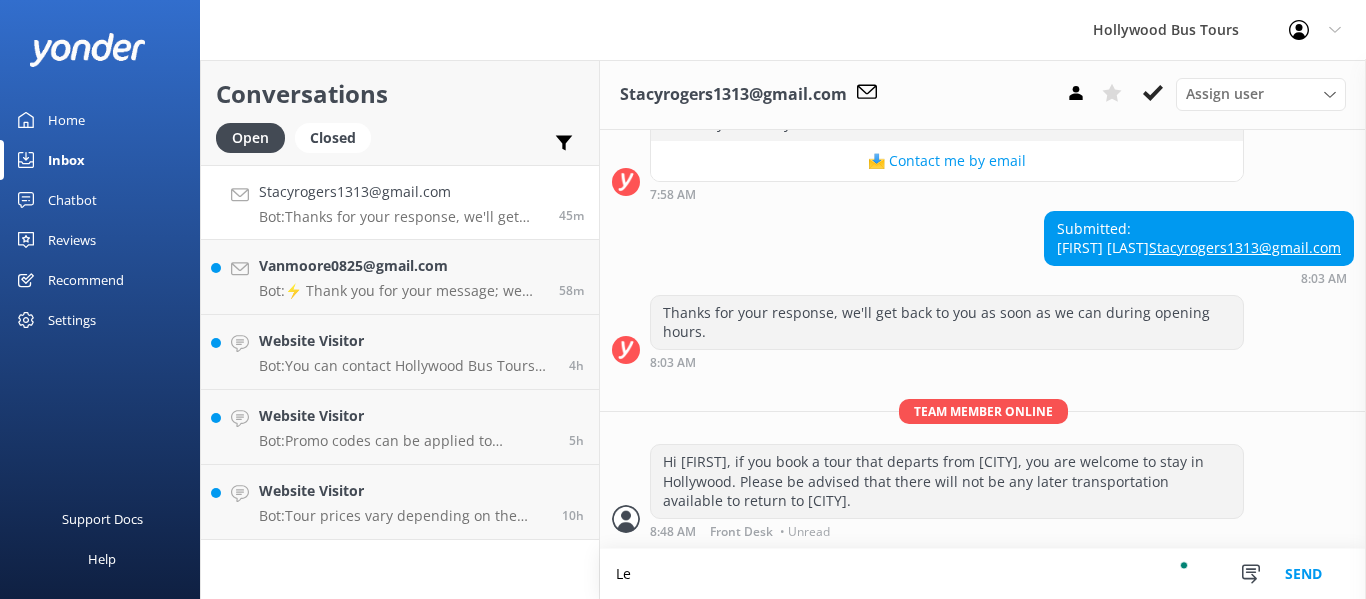 type on "L" 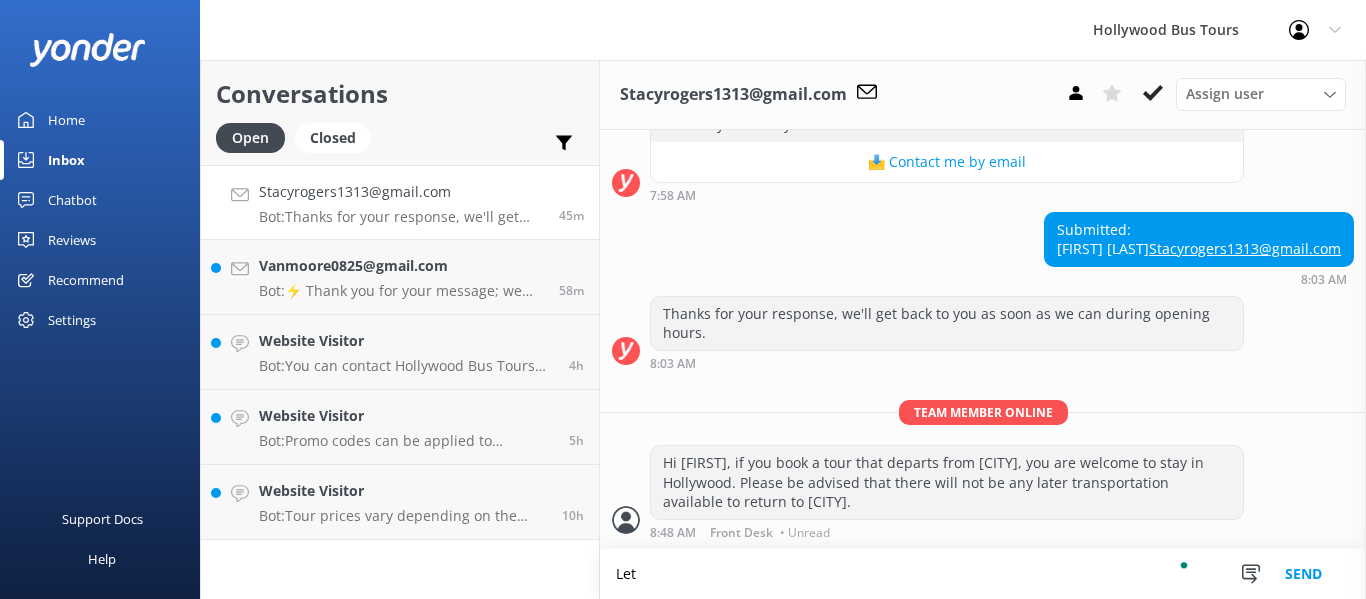 scroll, scrollTop: 347, scrollLeft: 0, axis: vertical 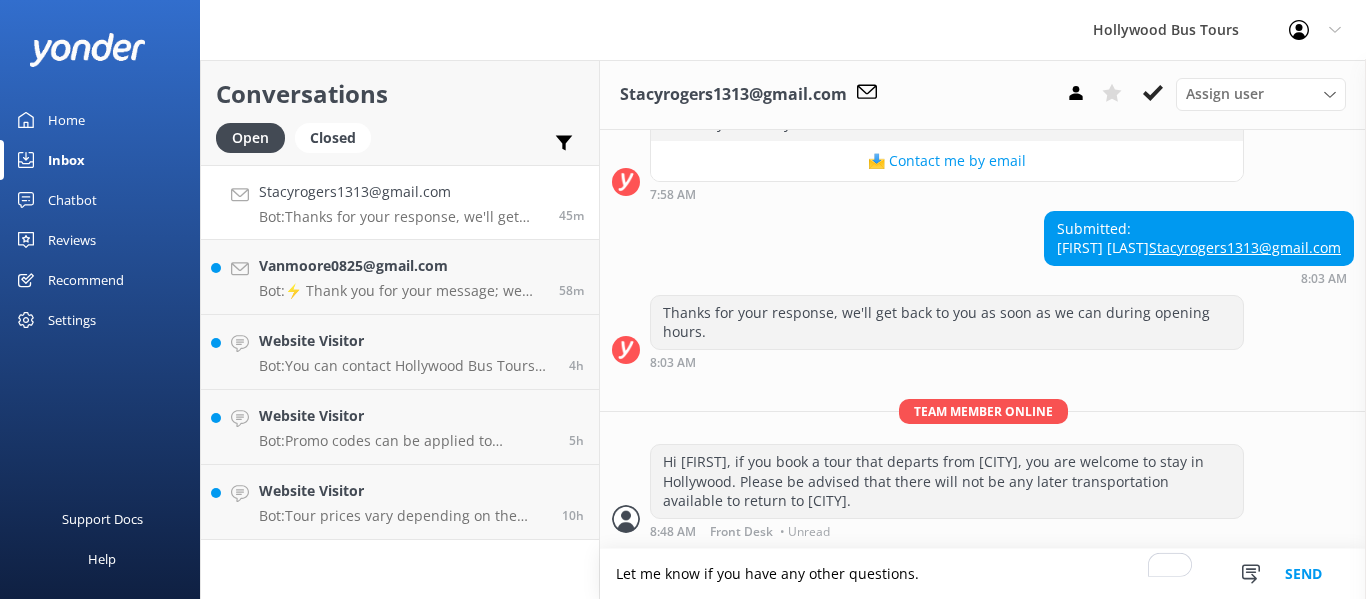 type on "Let me know if you have any other questions." 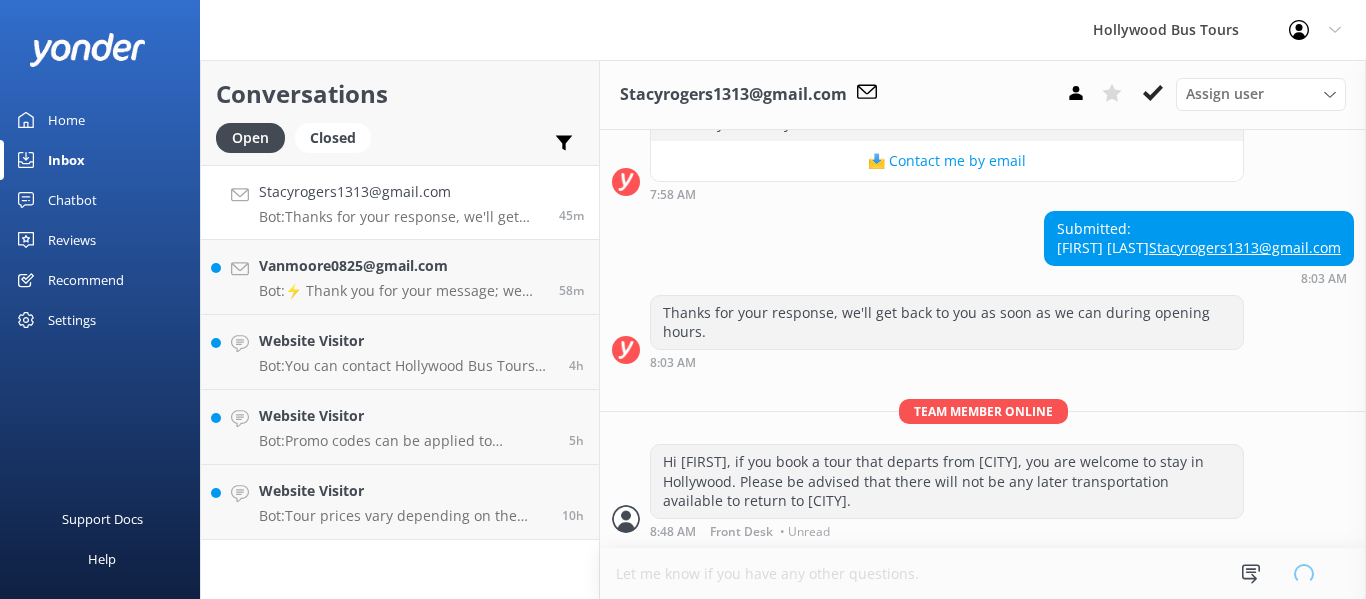 type 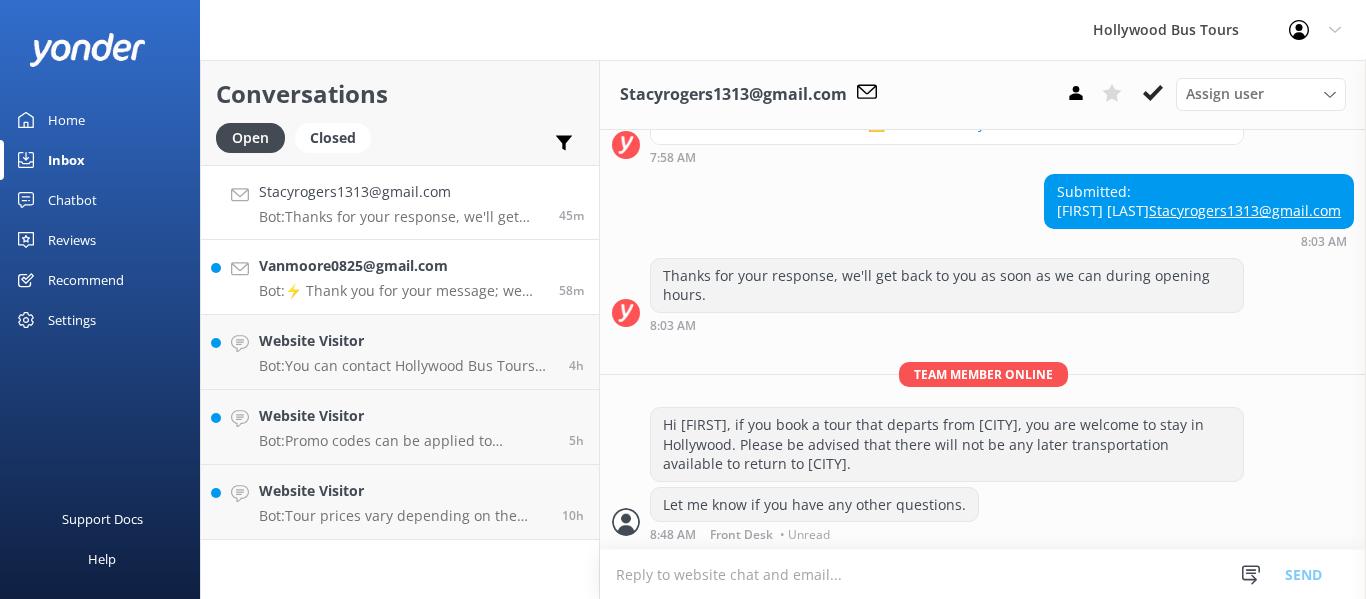 scroll, scrollTop: 387, scrollLeft: 0, axis: vertical 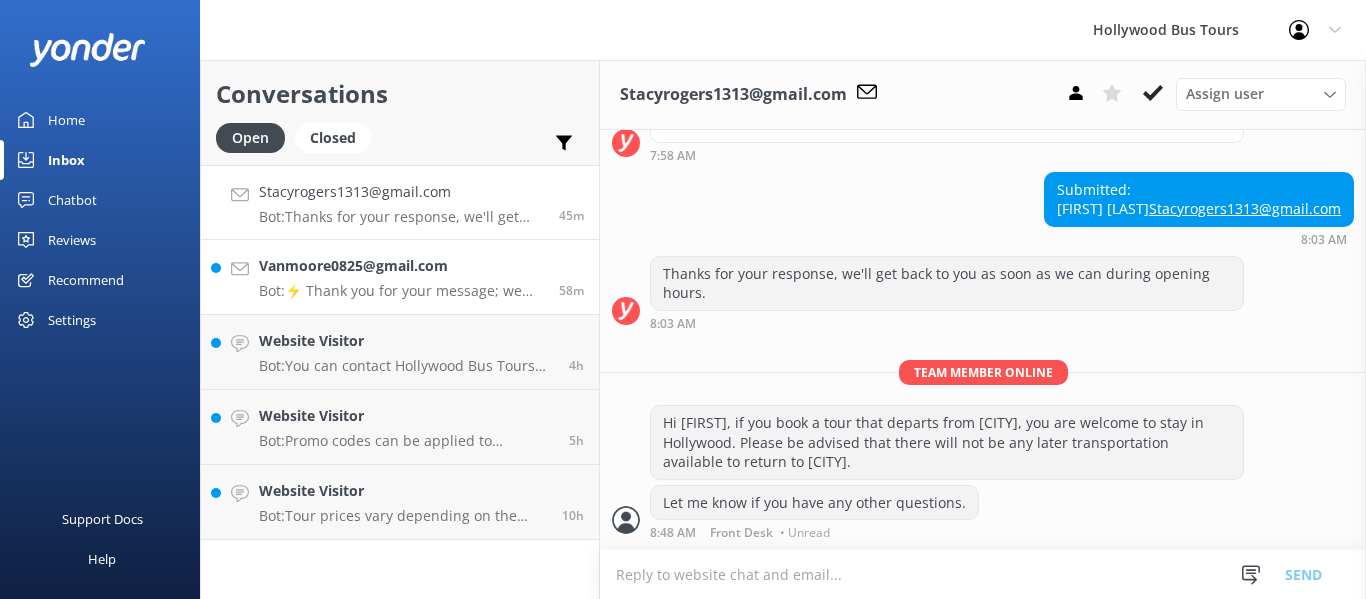 click on "Vanmoore0825@gmail.com" at bounding box center [401, 266] 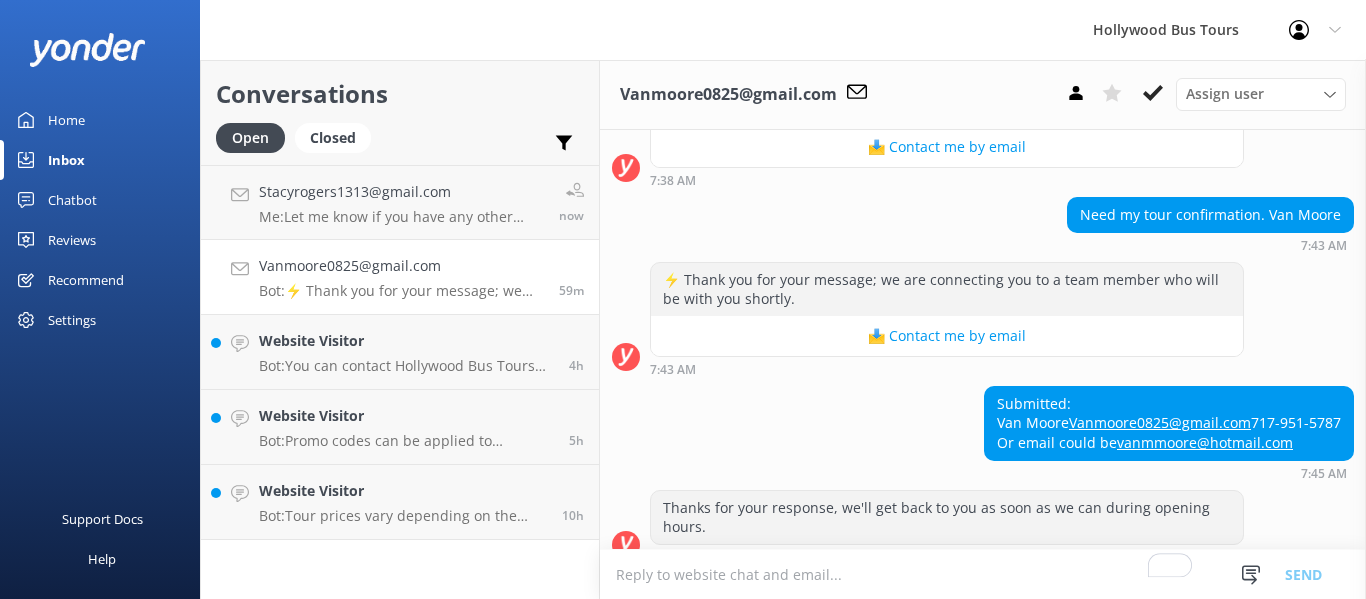 scroll, scrollTop: 293, scrollLeft: 0, axis: vertical 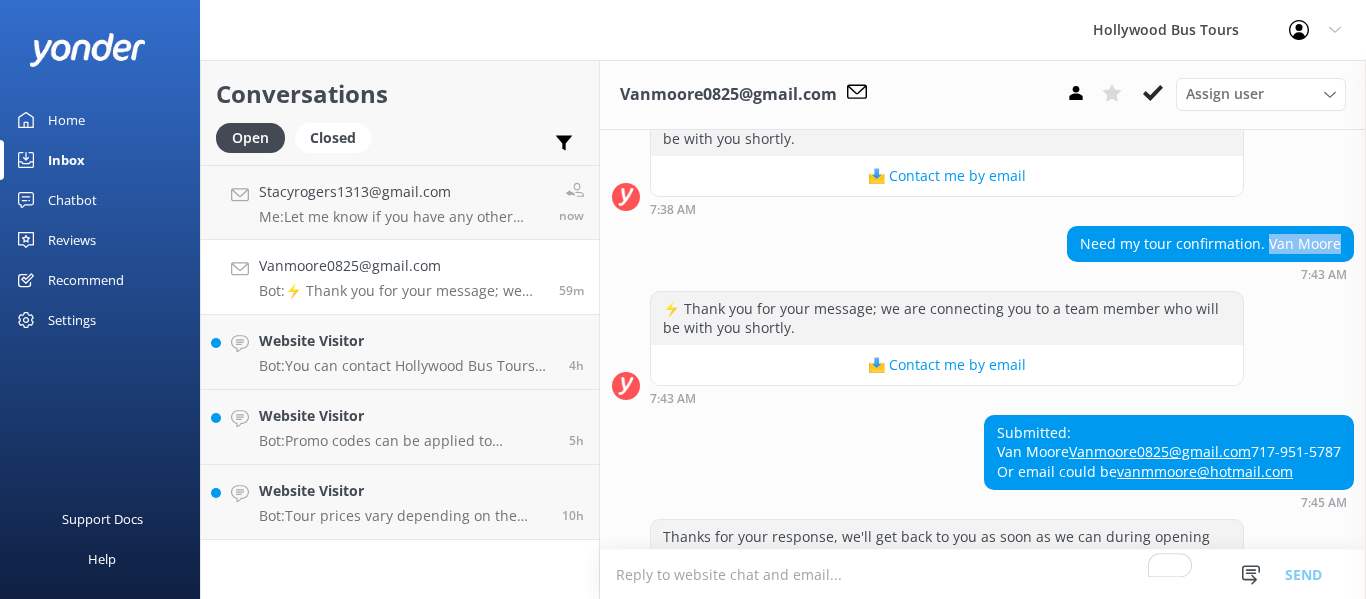 drag, startPoint x: 1255, startPoint y: 241, endPoint x: 1350, endPoint y: 245, distance: 95.084175 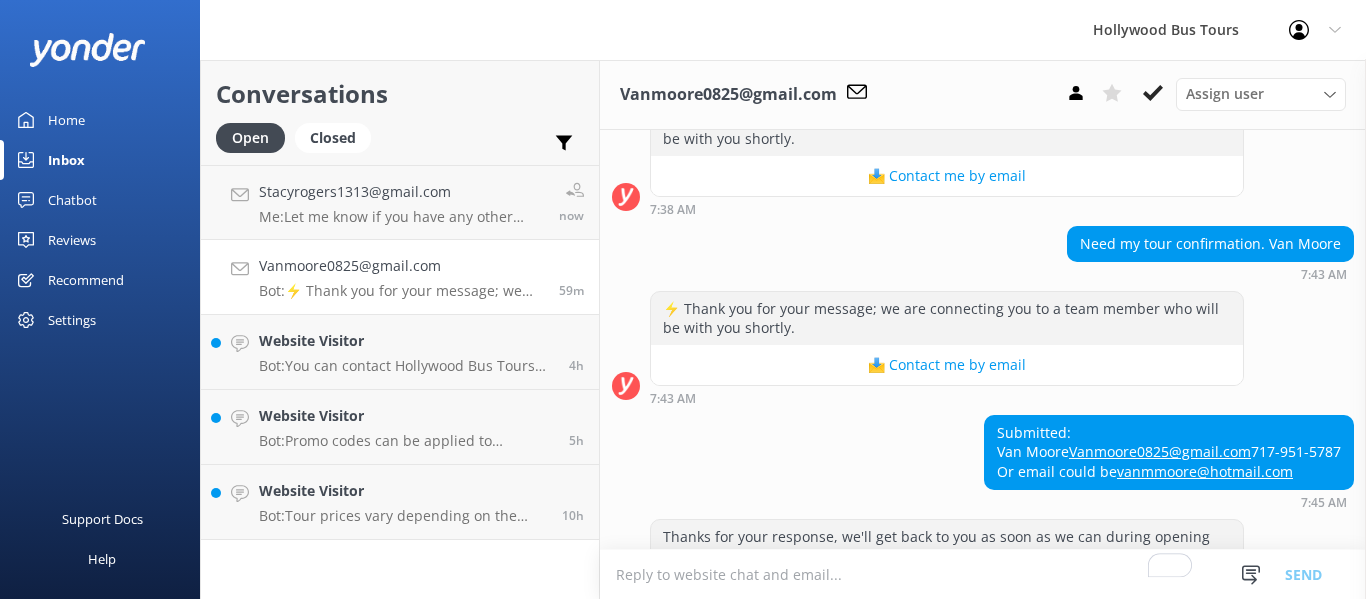 click on "Submitted:
Van Moore
Vanmoore0825@gmail.com
717-951-5787
Or email could be  vanmmoore@hotmail.com" at bounding box center (1169, 452) 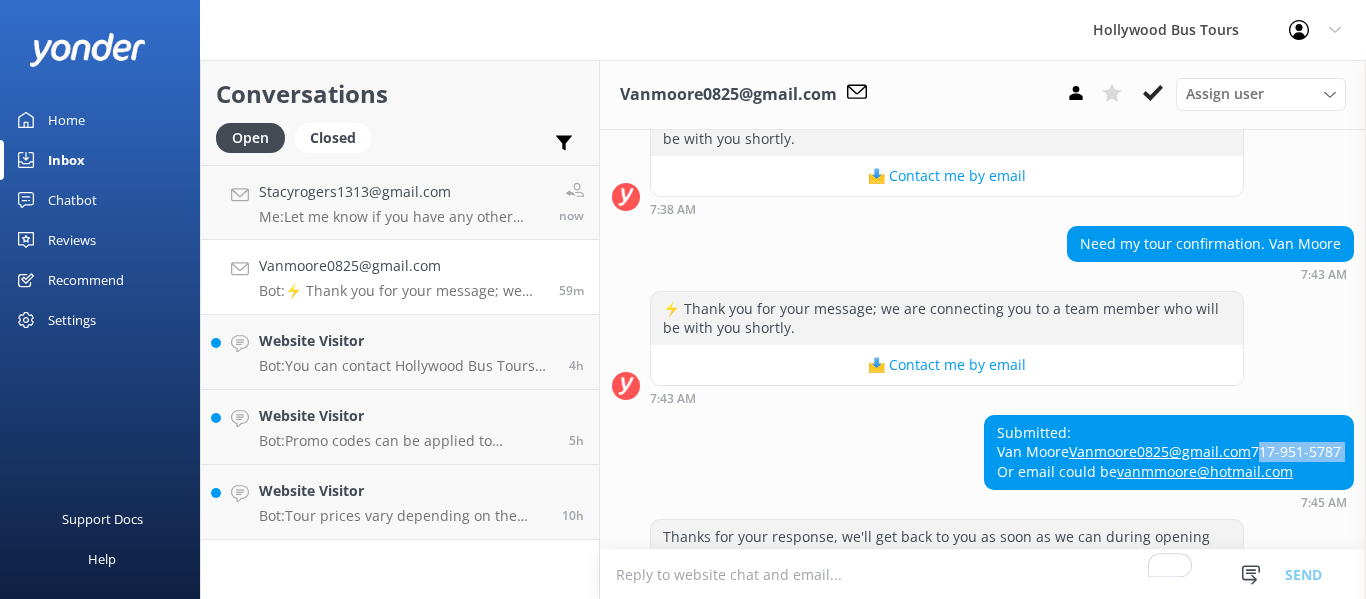 drag, startPoint x: 1145, startPoint y: 484, endPoint x: 1002, endPoint y: 487, distance: 143.03146 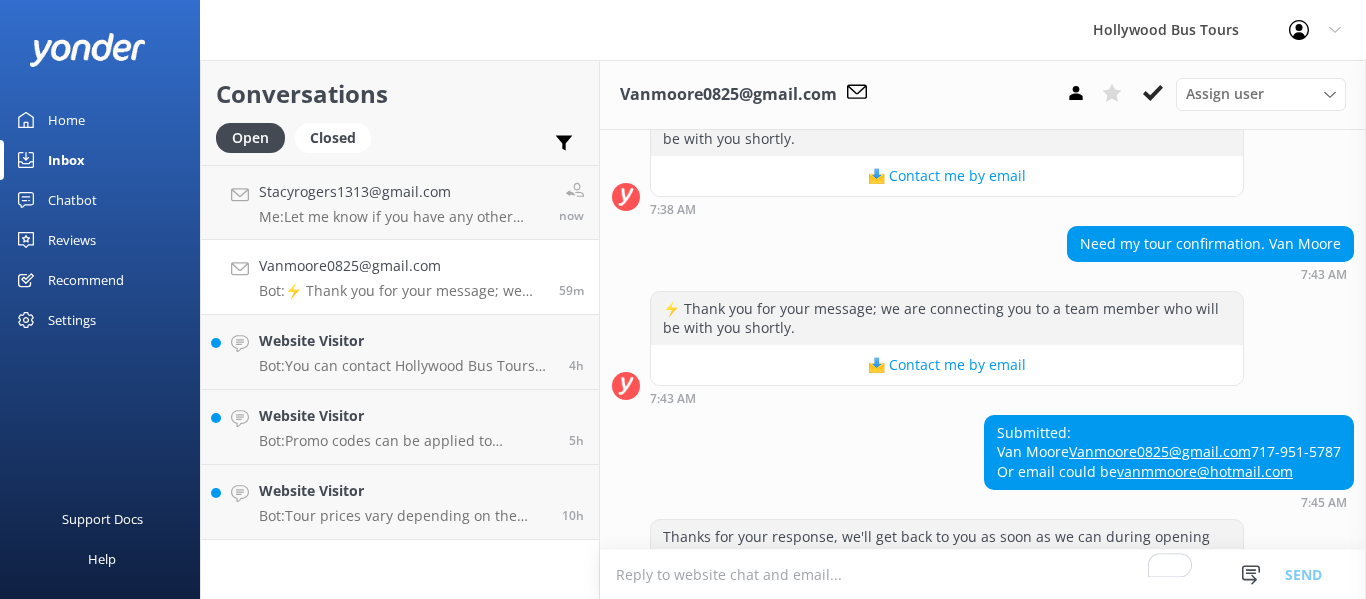 click on "Submitted:
Van Moore
Vanmoore0825@gmail.com
717-951-5787
Or email could be  vanmmoore@hotmail.com" at bounding box center (1169, 452) 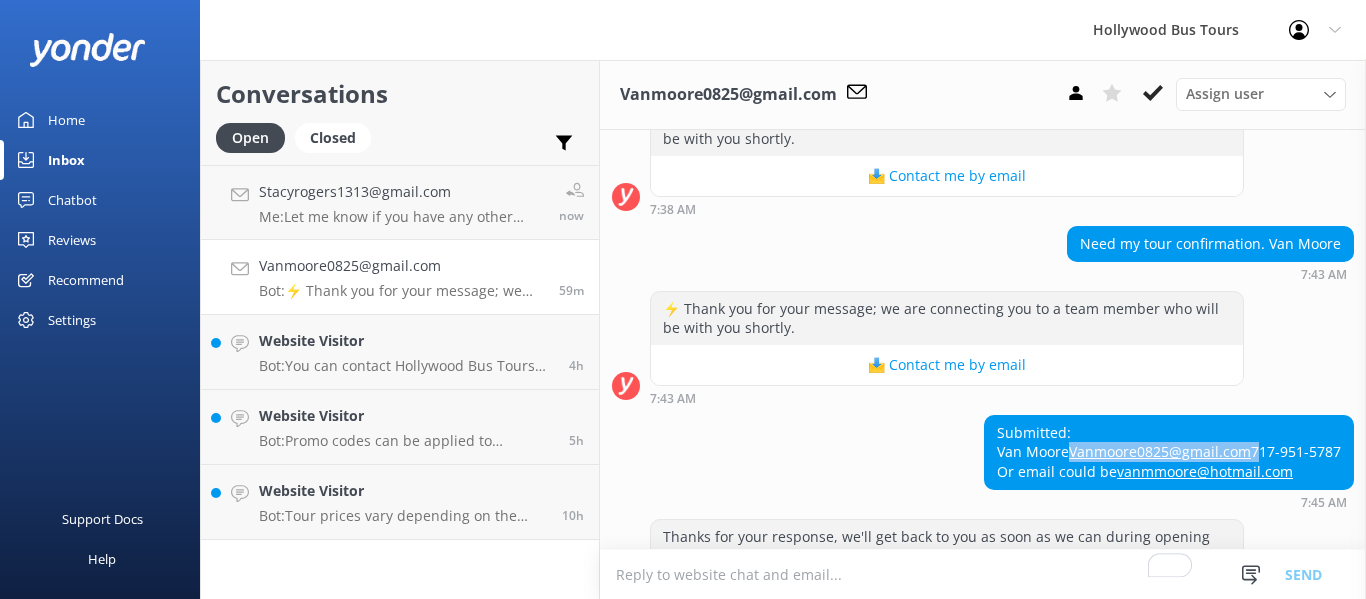 drag, startPoint x: 1255, startPoint y: 469, endPoint x: 1027, endPoint y: 472, distance: 228.01973 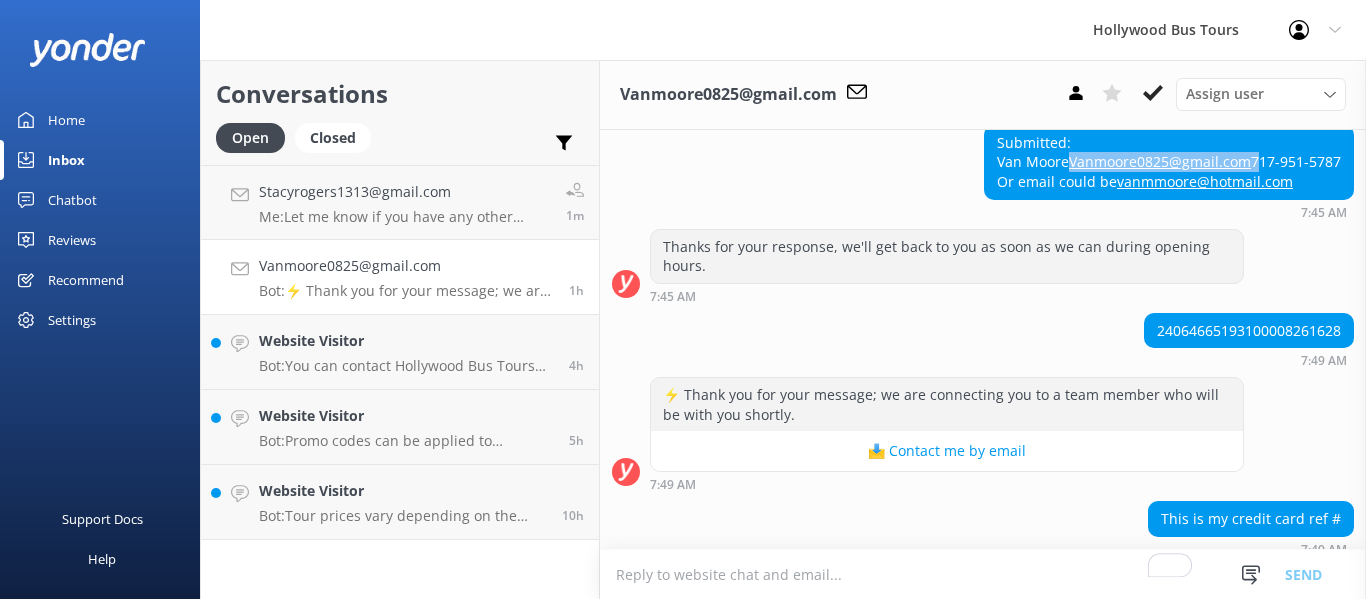 scroll, scrollTop: 584, scrollLeft: 0, axis: vertical 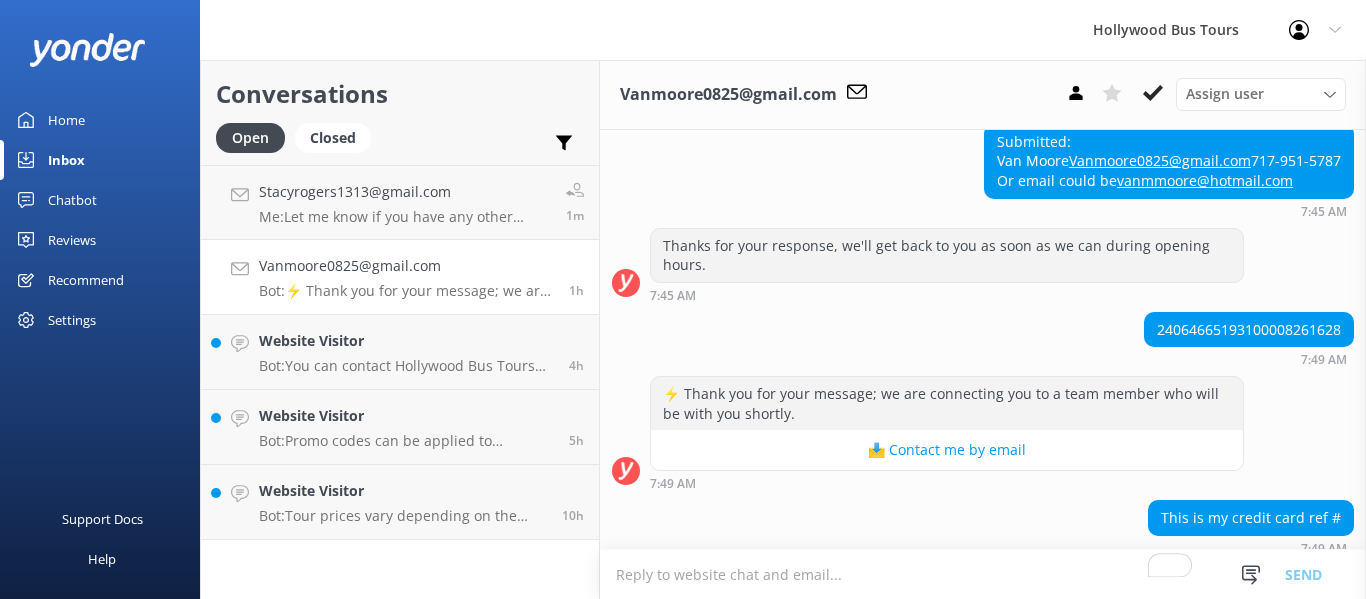 click on "24064665193100008261628 7:49 AM" at bounding box center [983, 339] 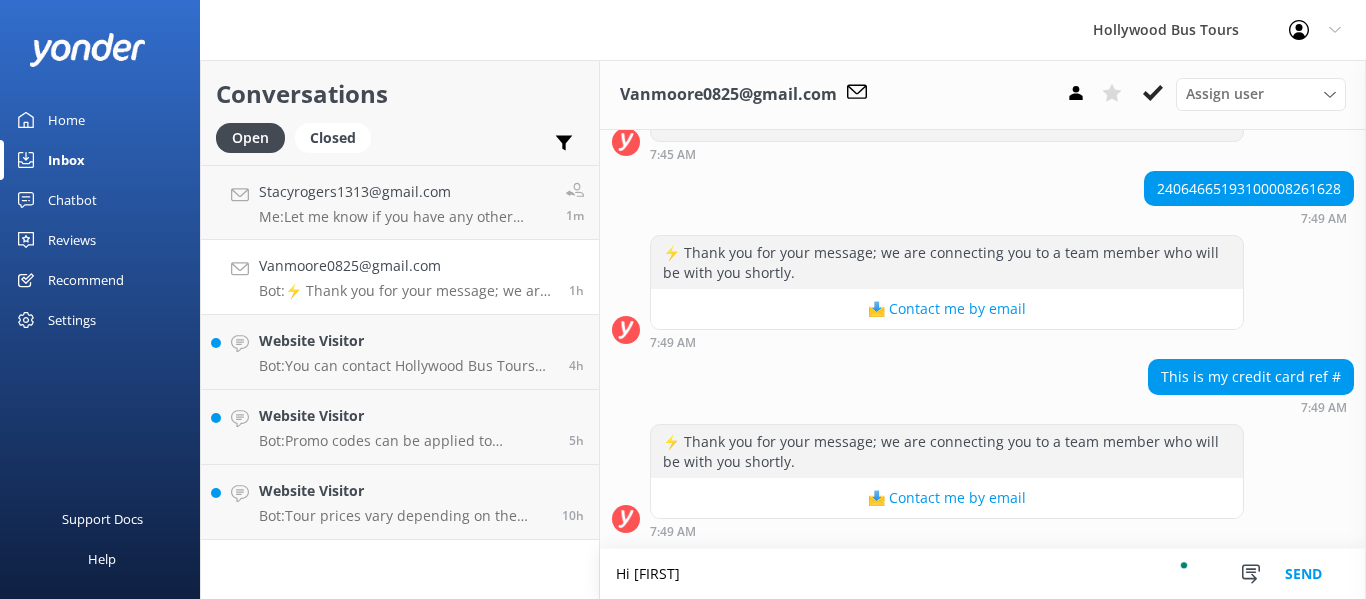 scroll, scrollTop: 764, scrollLeft: 0, axis: vertical 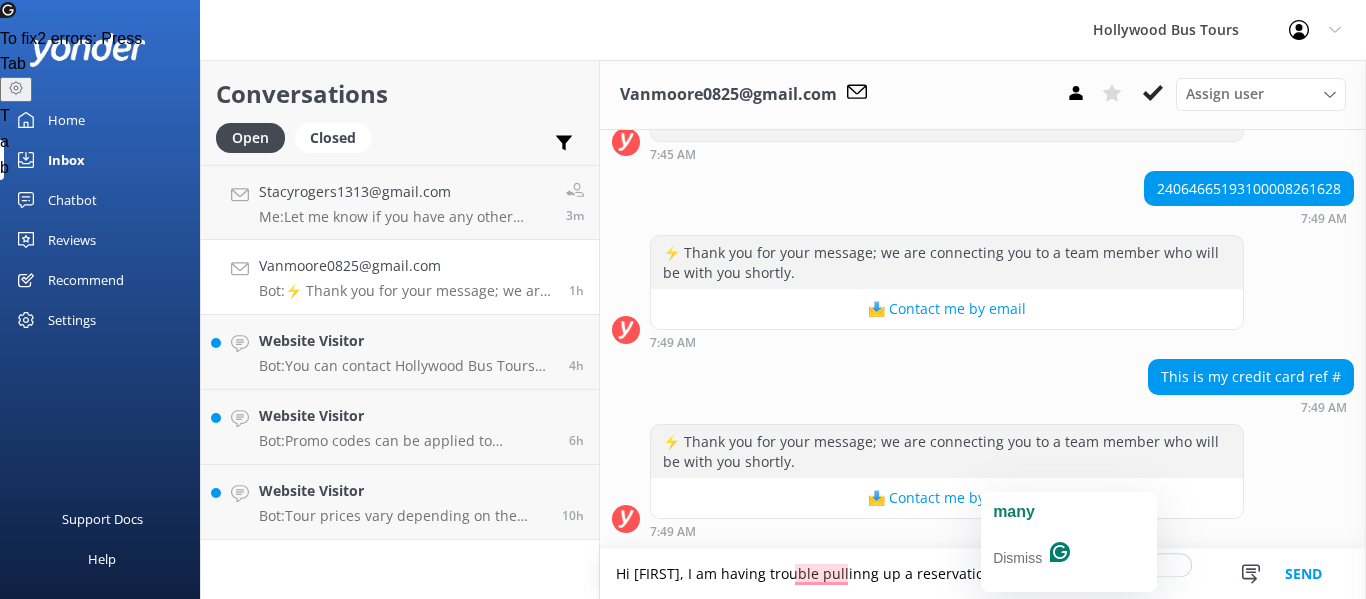 click on "Hi Van, I am having trouble pullinng up a reservation with may of those" at bounding box center [983, 574] 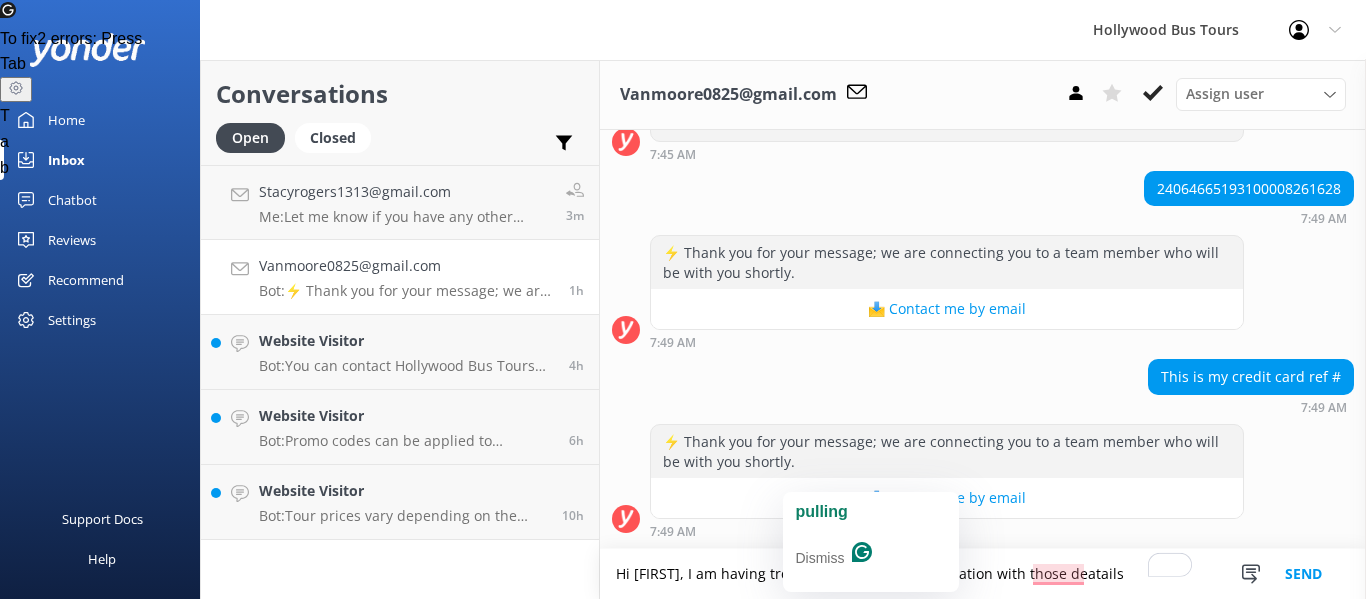 click on "Hi Van, I am having trouble pullinng up a reservation with those deatails" at bounding box center [983, 574] 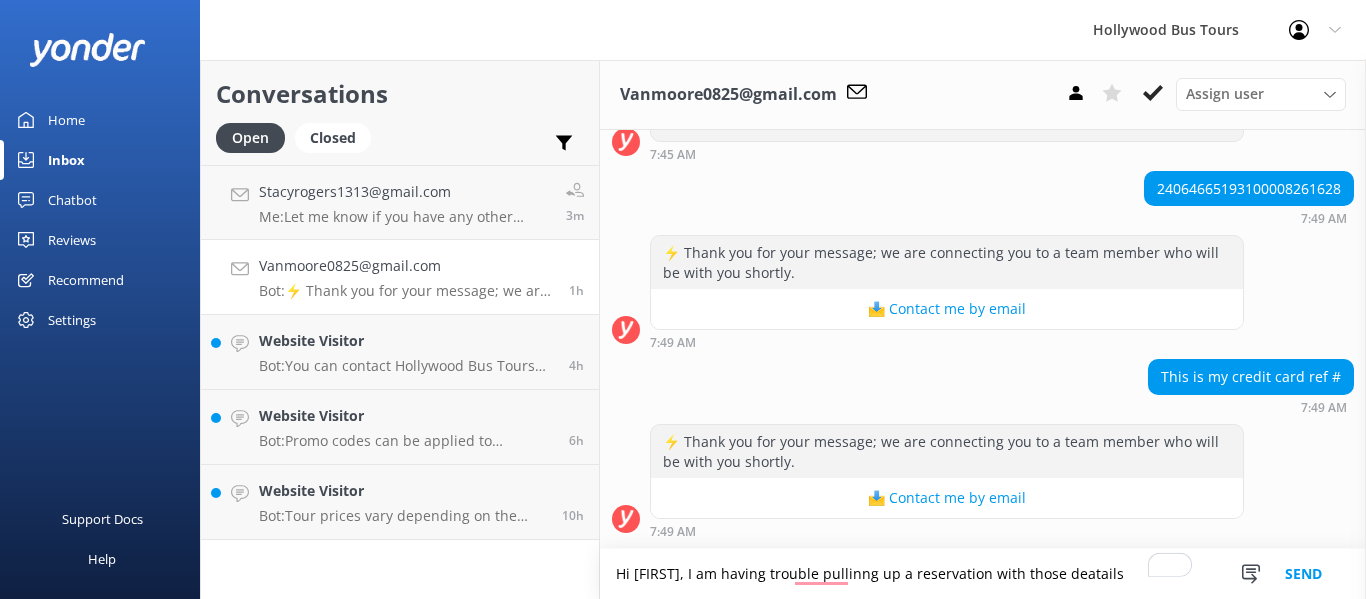 click on "Hi Van, I am having trouble pullinng up a reservation with those deatails" at bounding box center [983, 574] 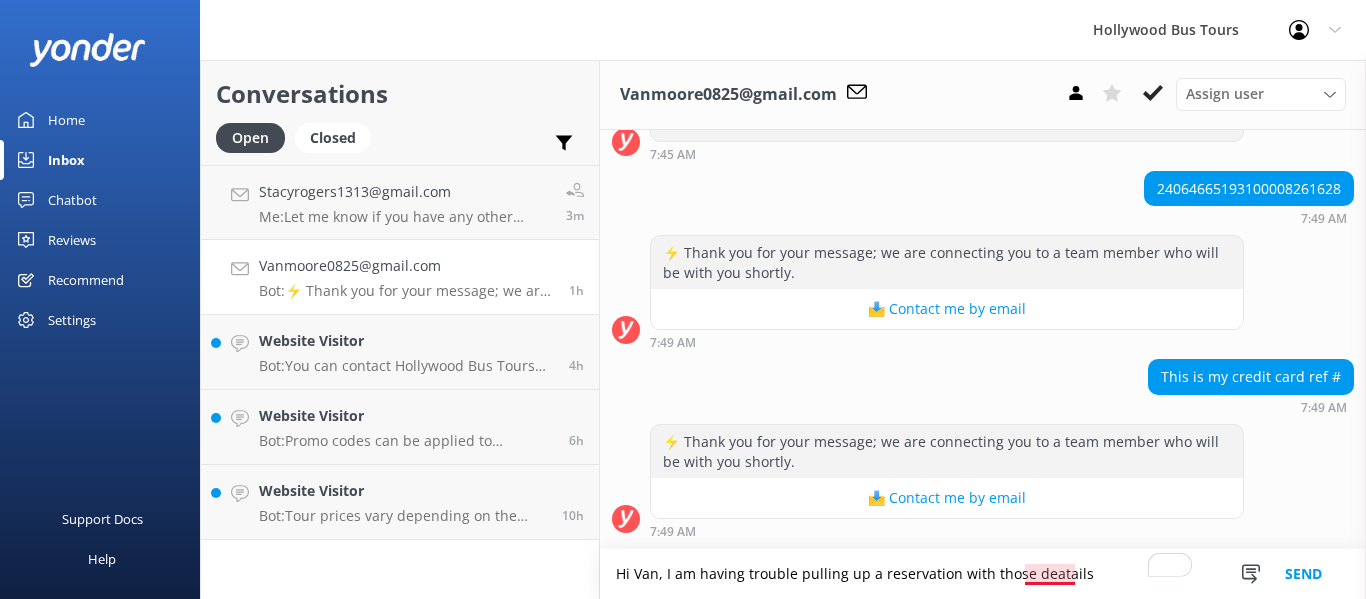 click on "Hi Van, I am having trouble pulling up a reservation with those deatails" at bounding box center (983, 574) 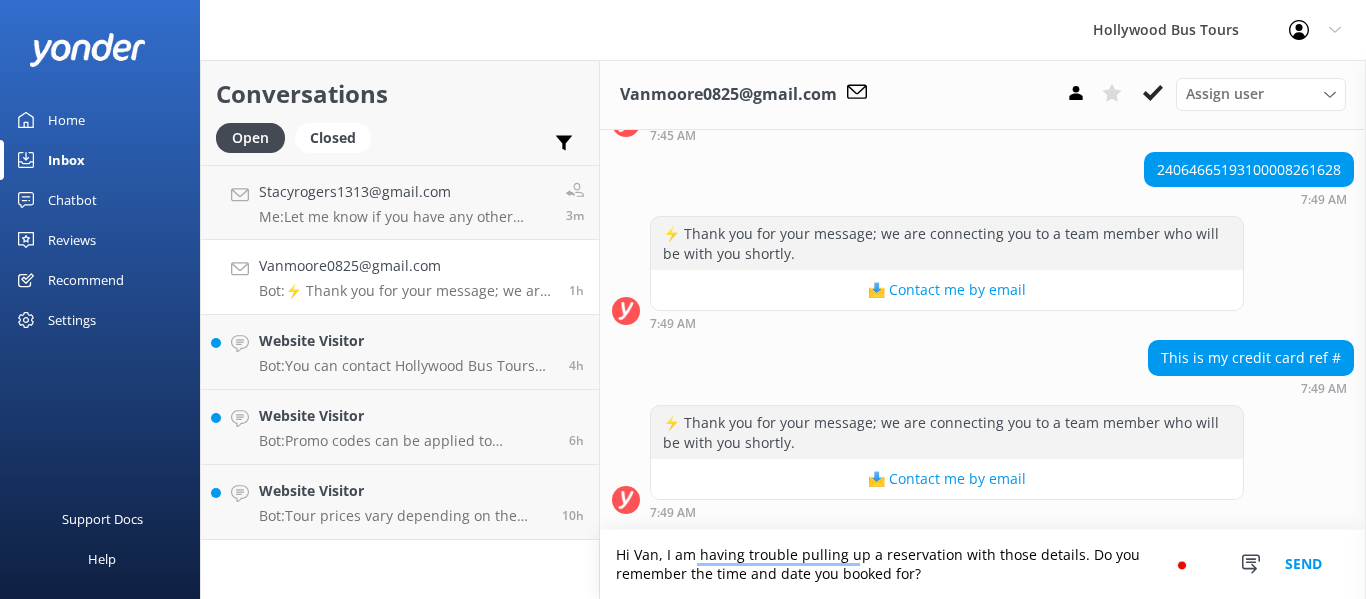 scroll, scrollTop: 783, scrollLeft: 0, axis: vertical 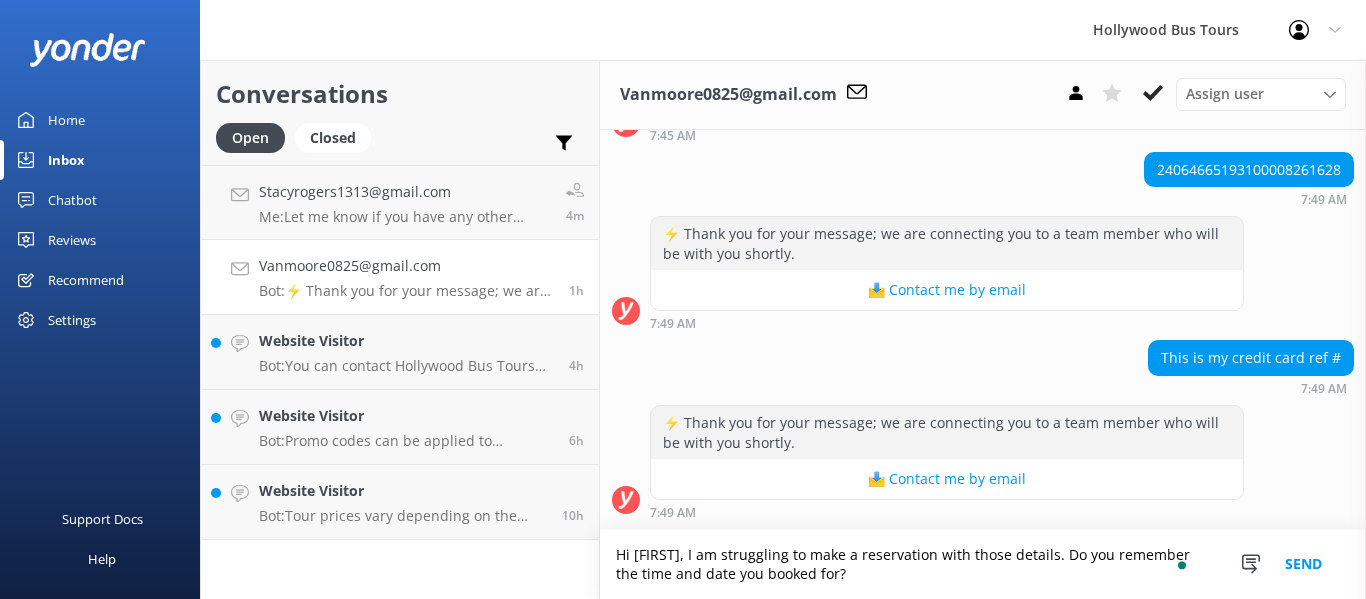 click on "Hi Van, I am struggling to make a reservation with those details. Do you remember the time and date you booked for?" at bounding box center [983, 564] 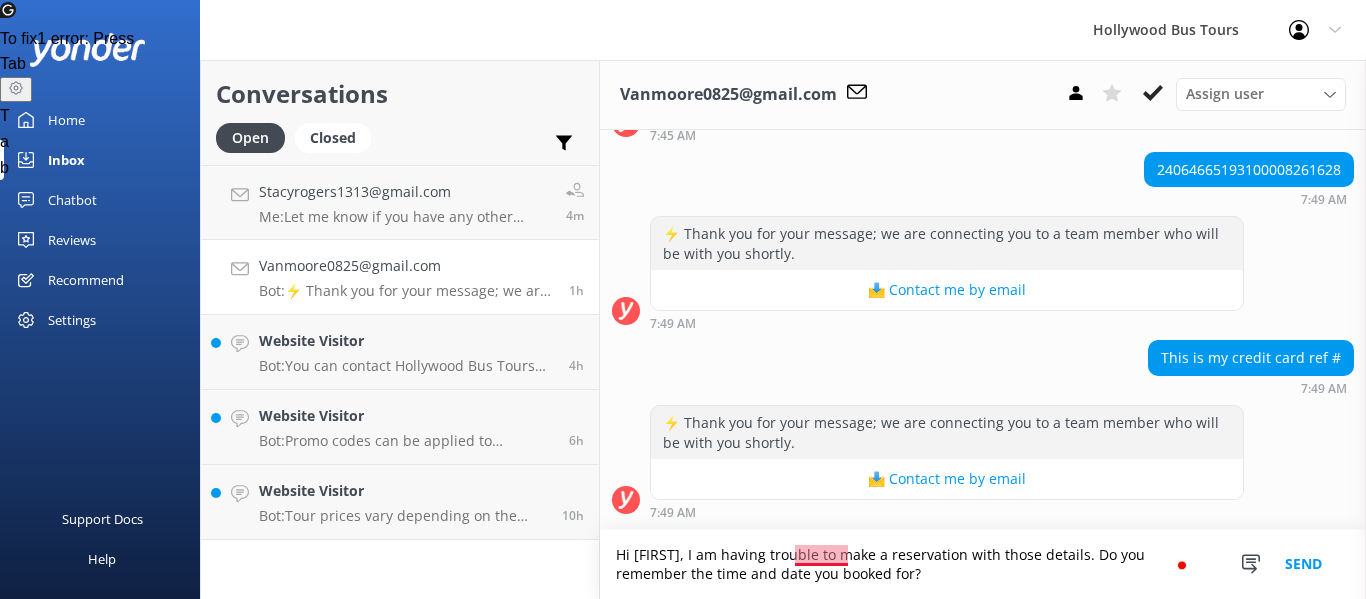 click on "Hi Van, I am having trouble to make a reservation with those details. Do you remember the time and date you booked for?" at bounding box center (983, 564) 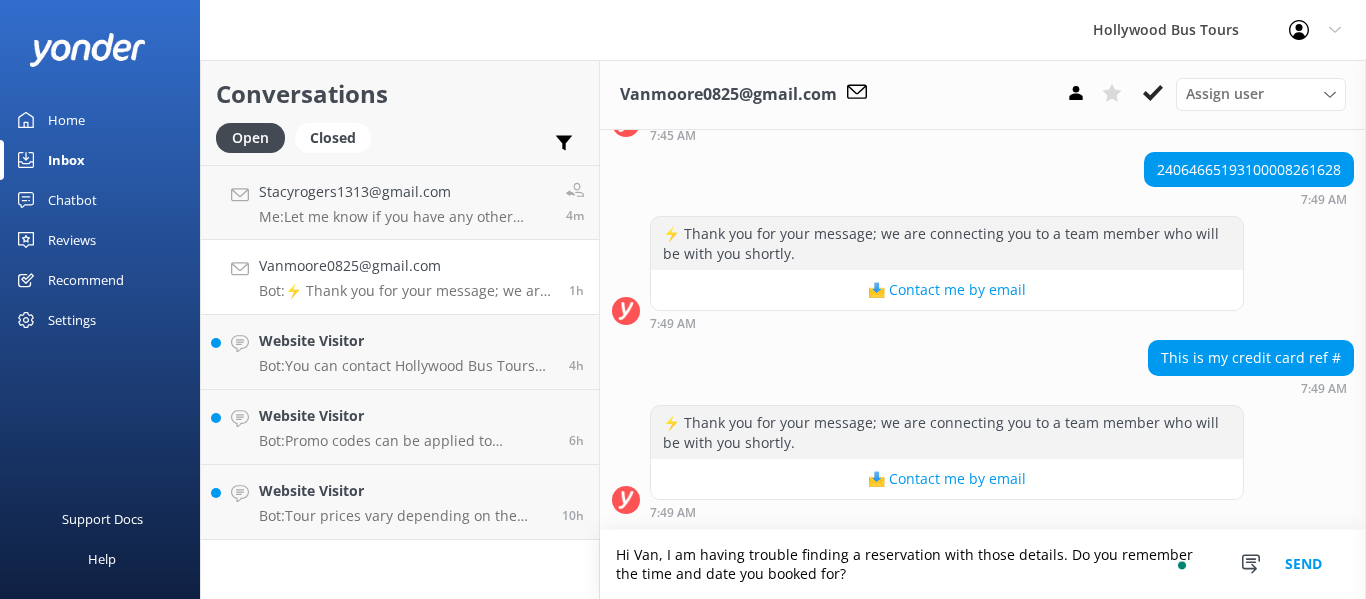 click on "Hi Van, I am having trouble finding a reservation with those details. Do you remember the time and date you booked for?" at bounding box center (983, 564) 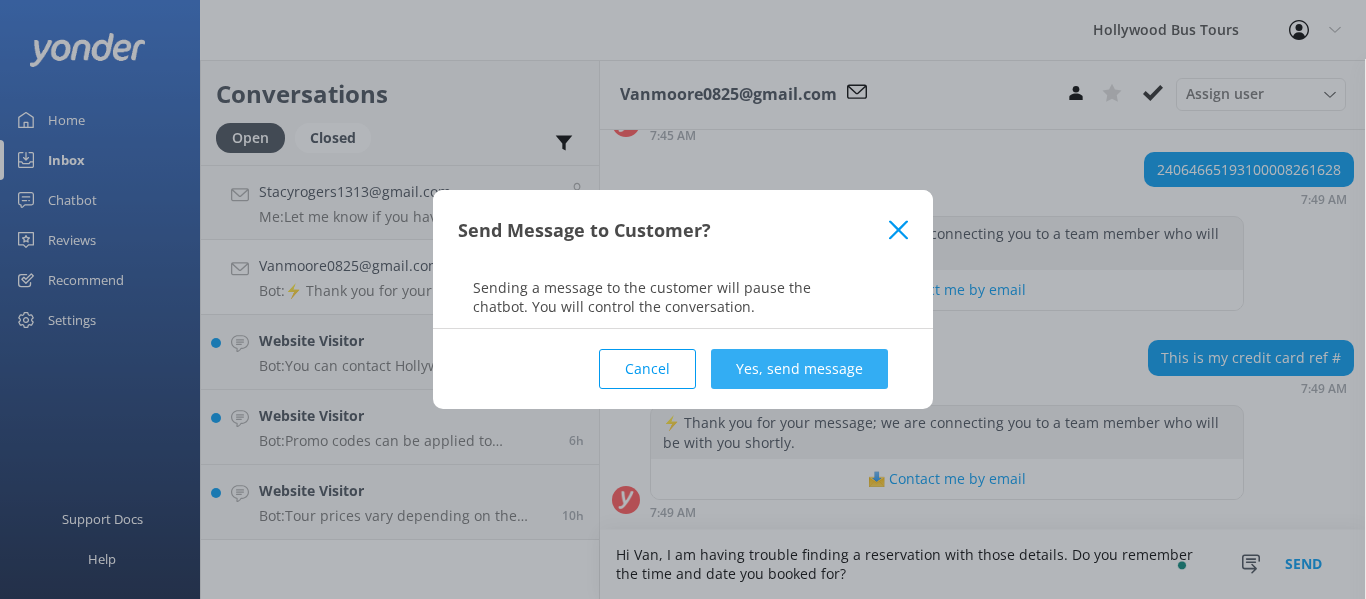 click on "Yes, send message" at bounding box center [799, 369] 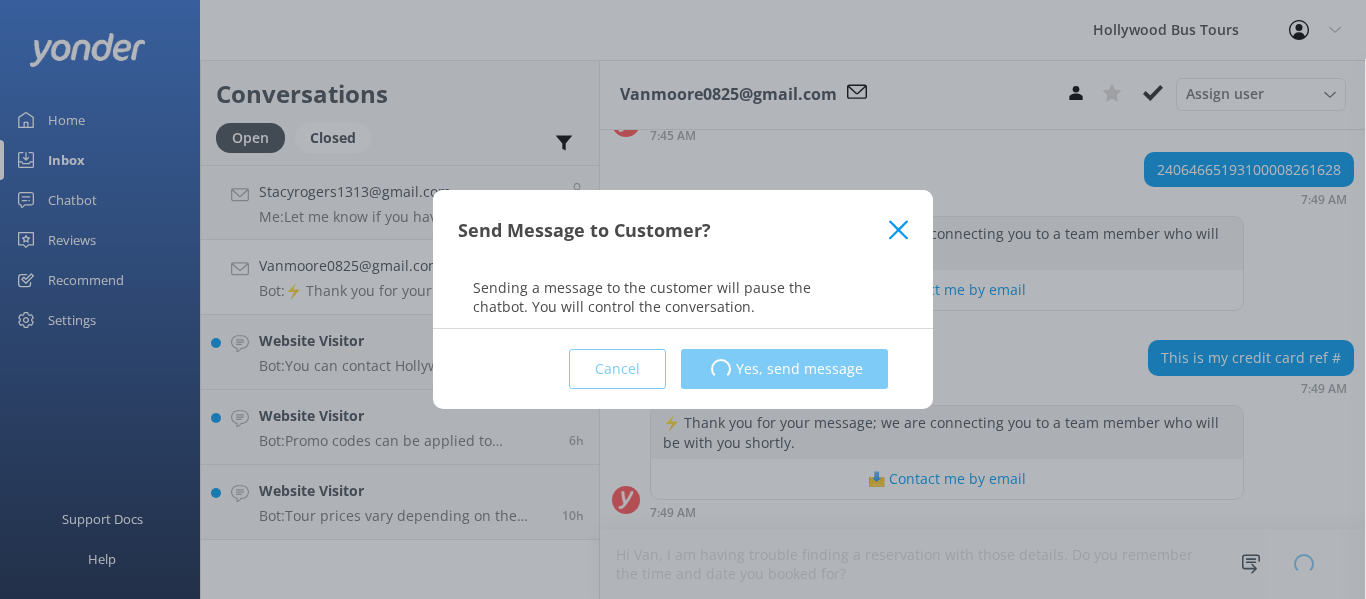 click on "Cancel Loading.. Yes, send message" at bounding box center (683, 369) 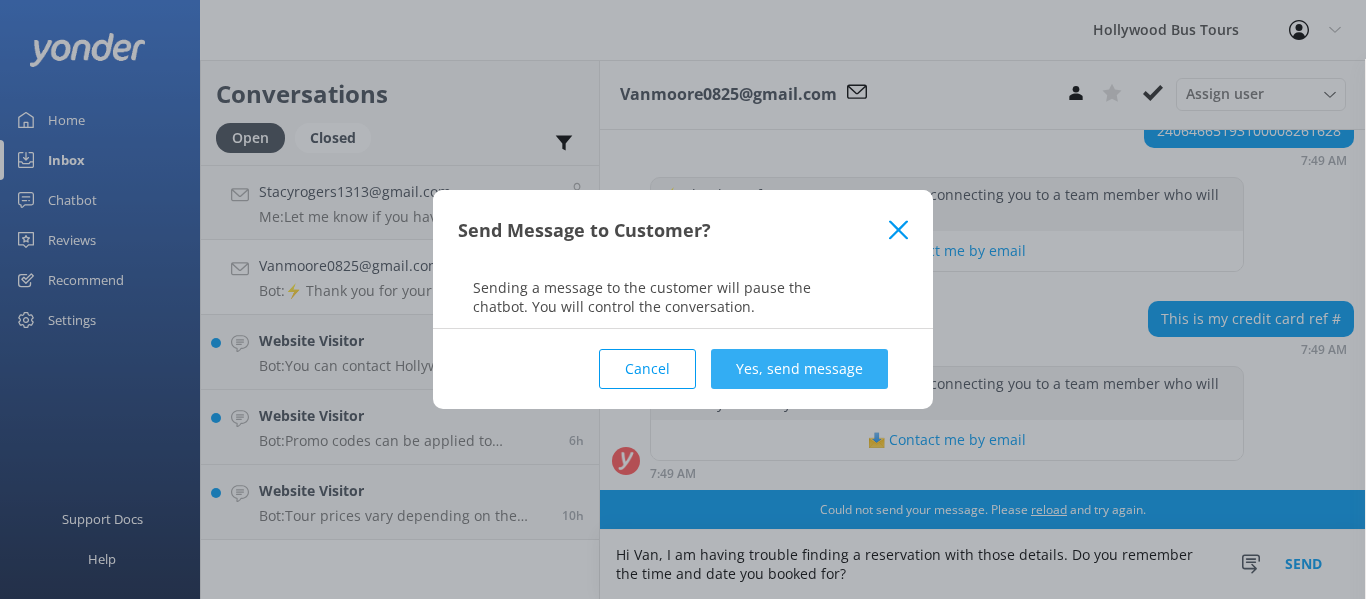 click on "Yes, send message" at bounding box center (799, 369) 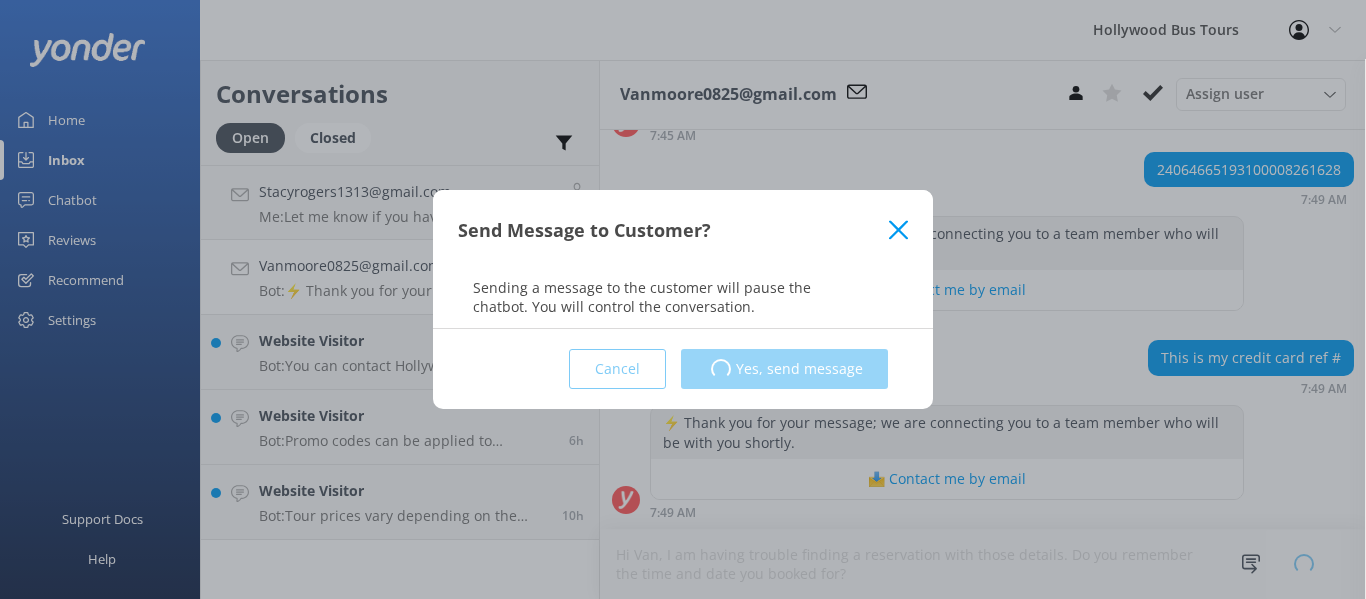 type 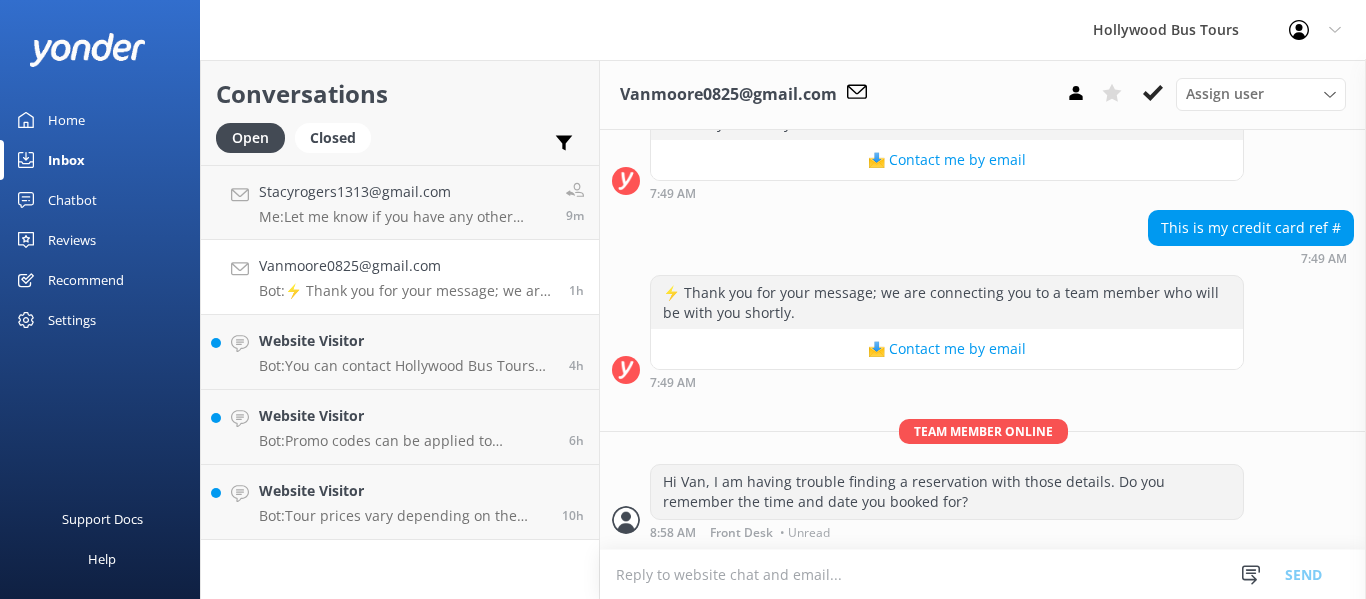 scroll, scrollTop: 913, scrollLeft: 0, axis: vertical 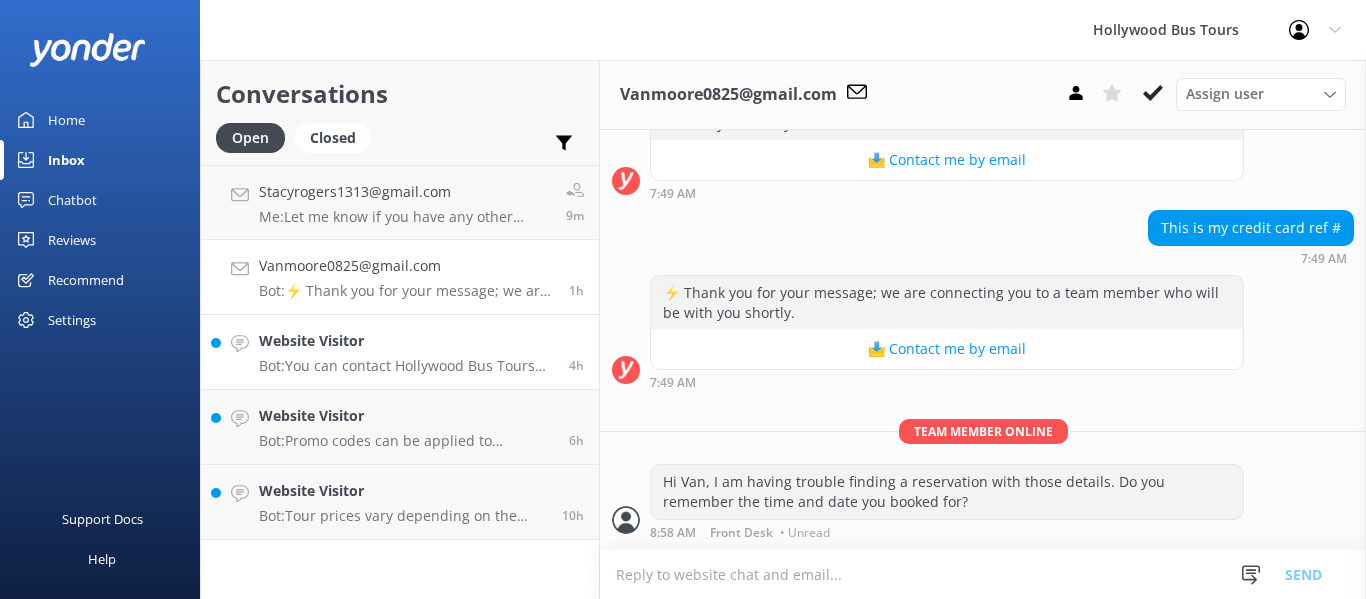 click on "Bot:  You can contact Hollywood Bus Tours by phone at (213) 986-7688 or by email at info@hollywoodbustoursla.com." at bounding box center [406, 366] 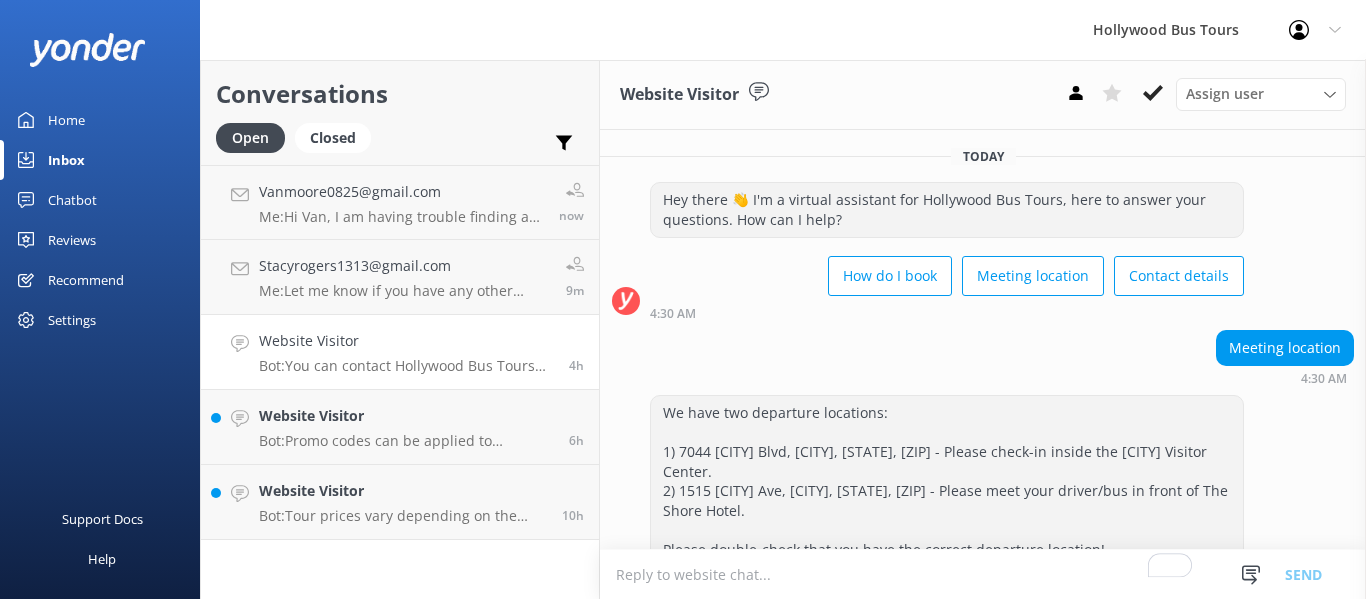 scroll, scrollTop: 1, scrollLeft: 0, axis: vertical 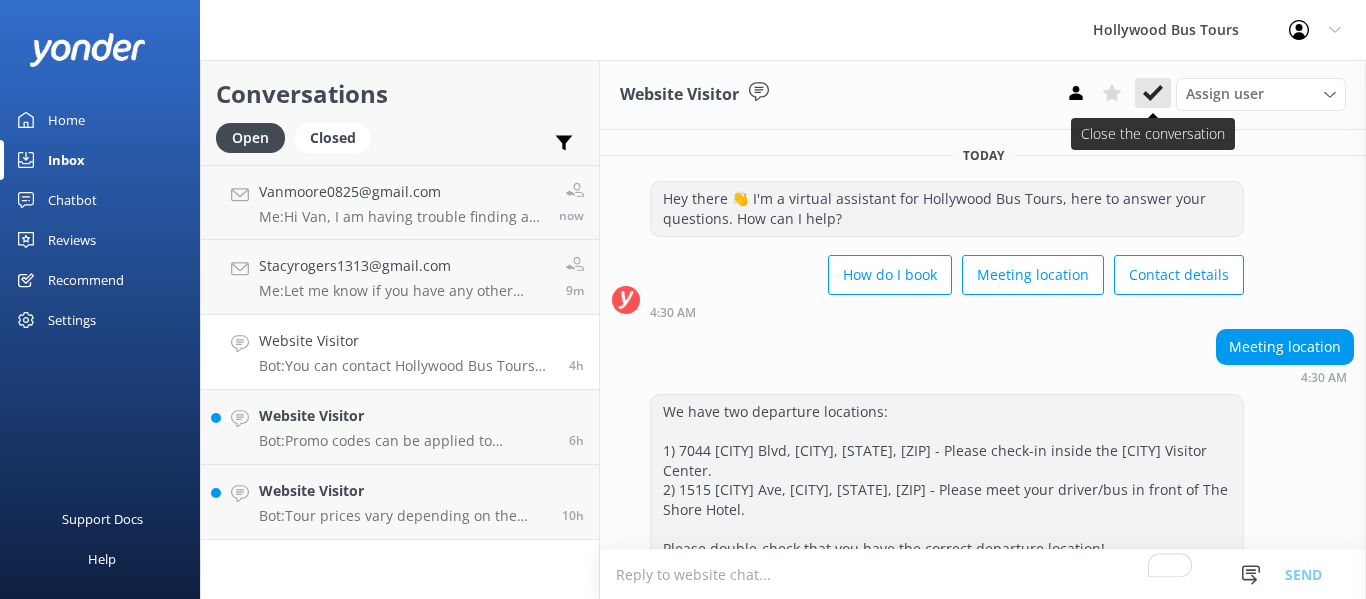 click 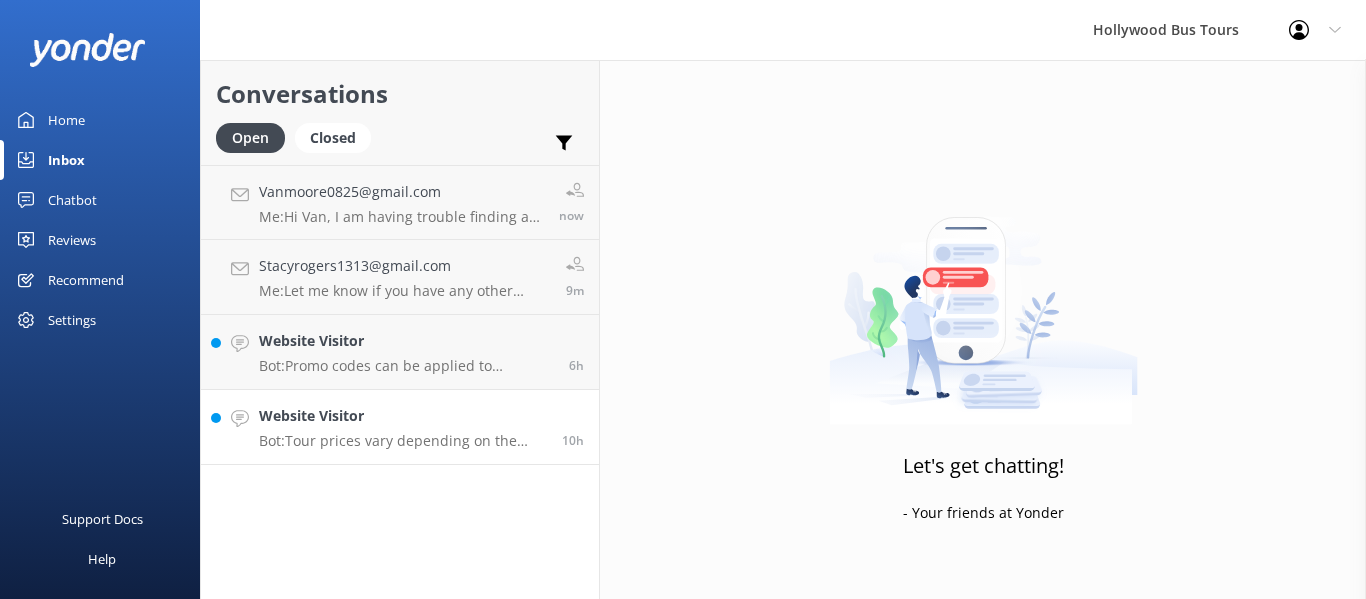 click on "Website Visitor" at bounding box center [403, 416] 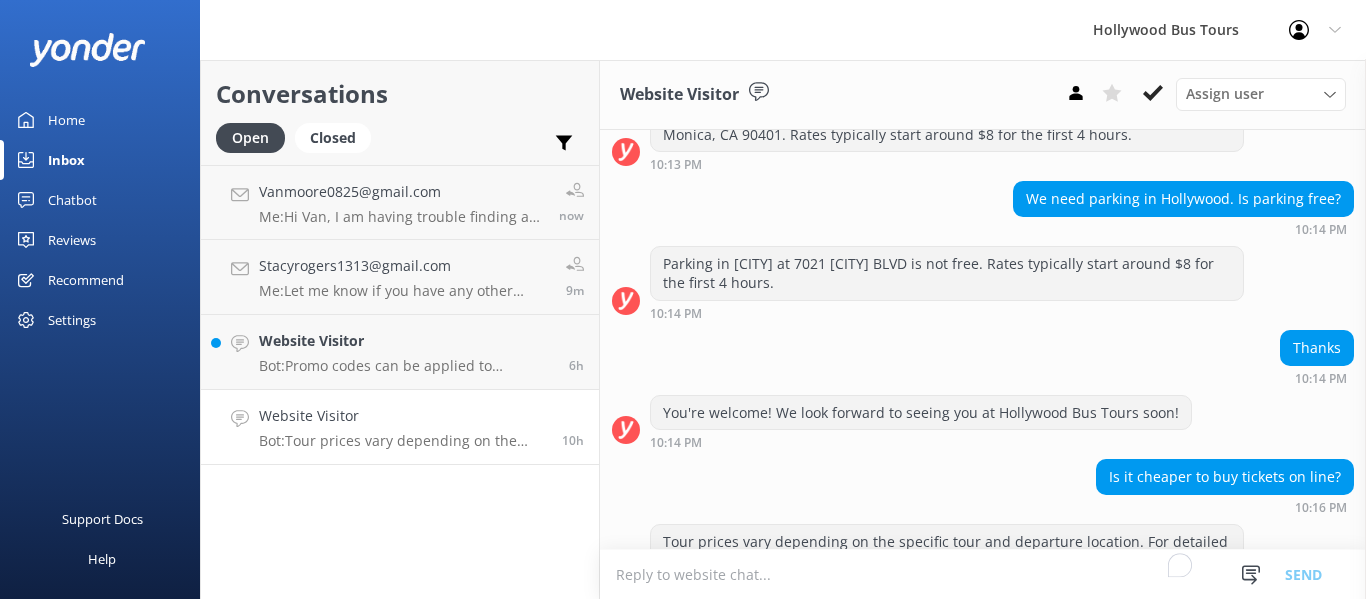 scroll, scrollTop: 435, scrollLeft: 0, axis: vertical 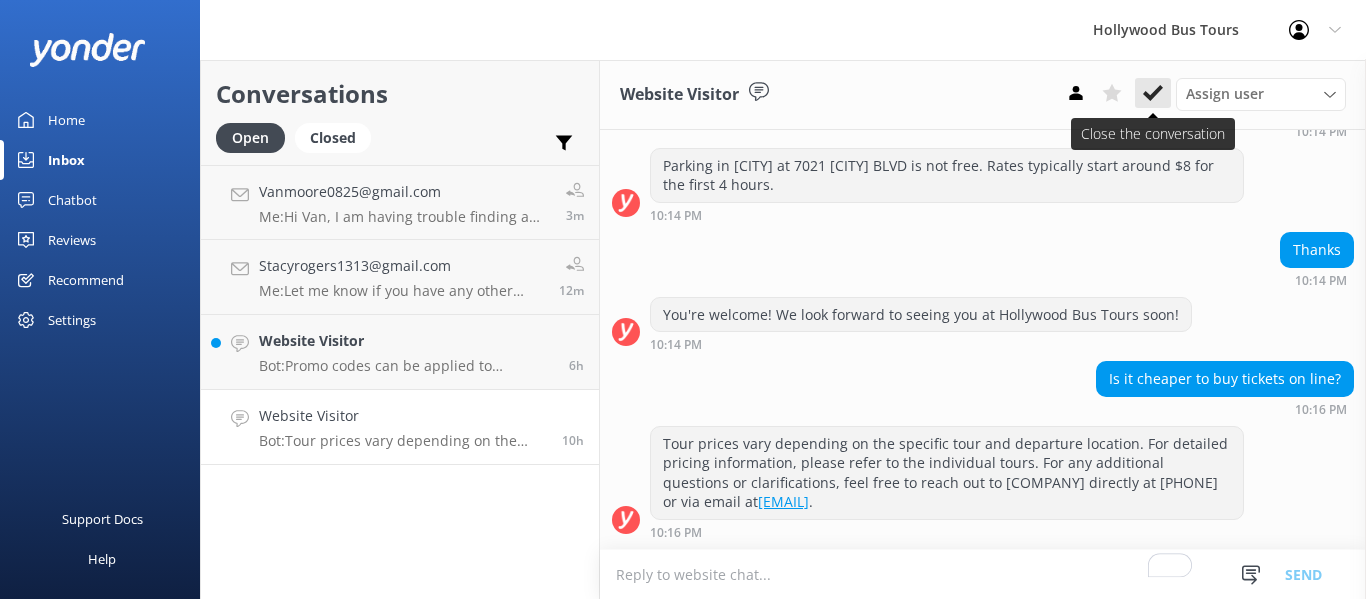 click 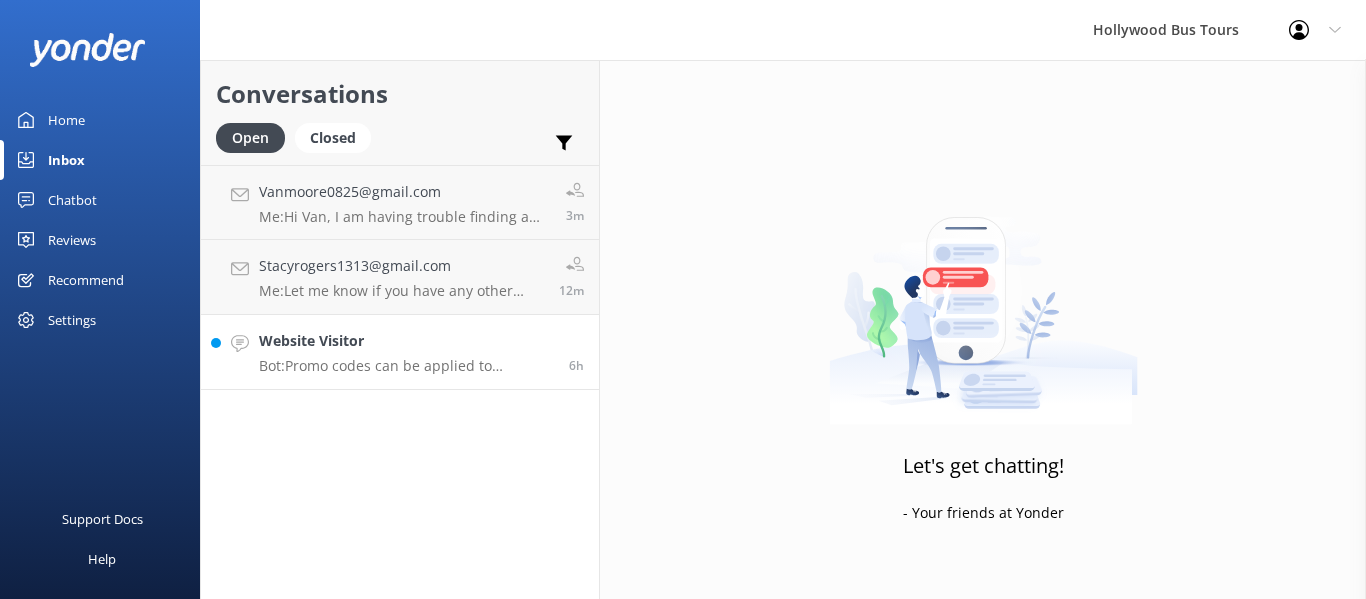 click on "Bot:  Promo codes can be applied to individual tour tickets during the booking process. Please note that they do not apply to combo tours, as these are already offered at a discounted rate." at bounding box center (406, 366) 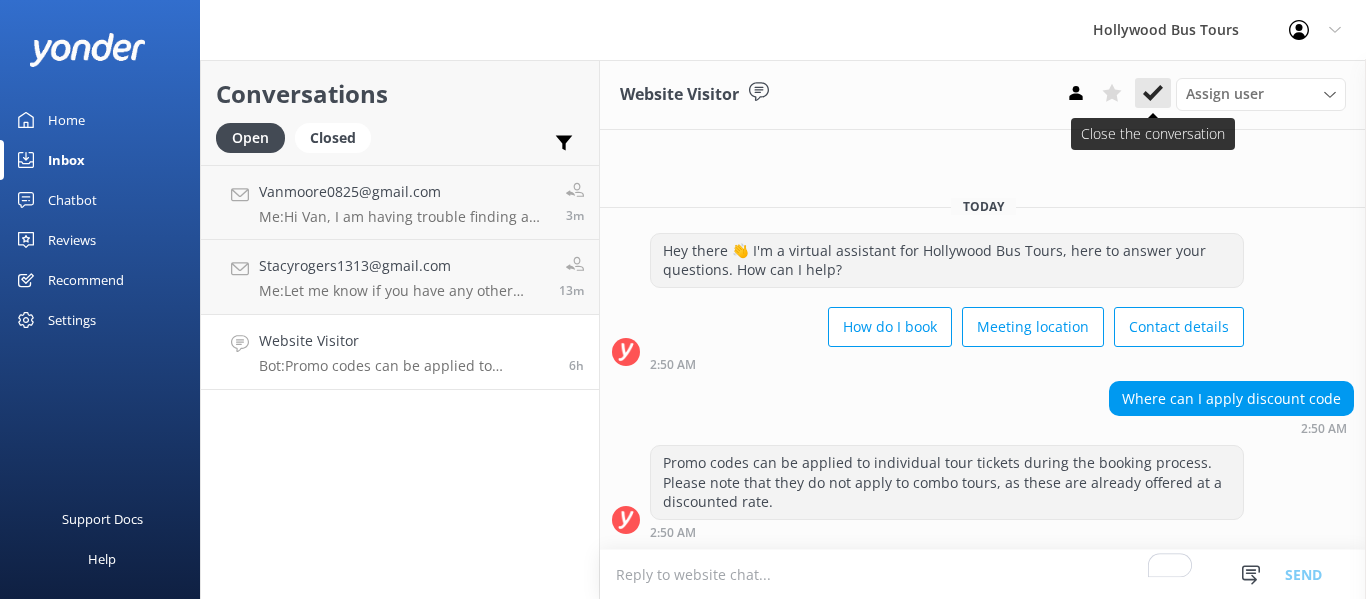 click 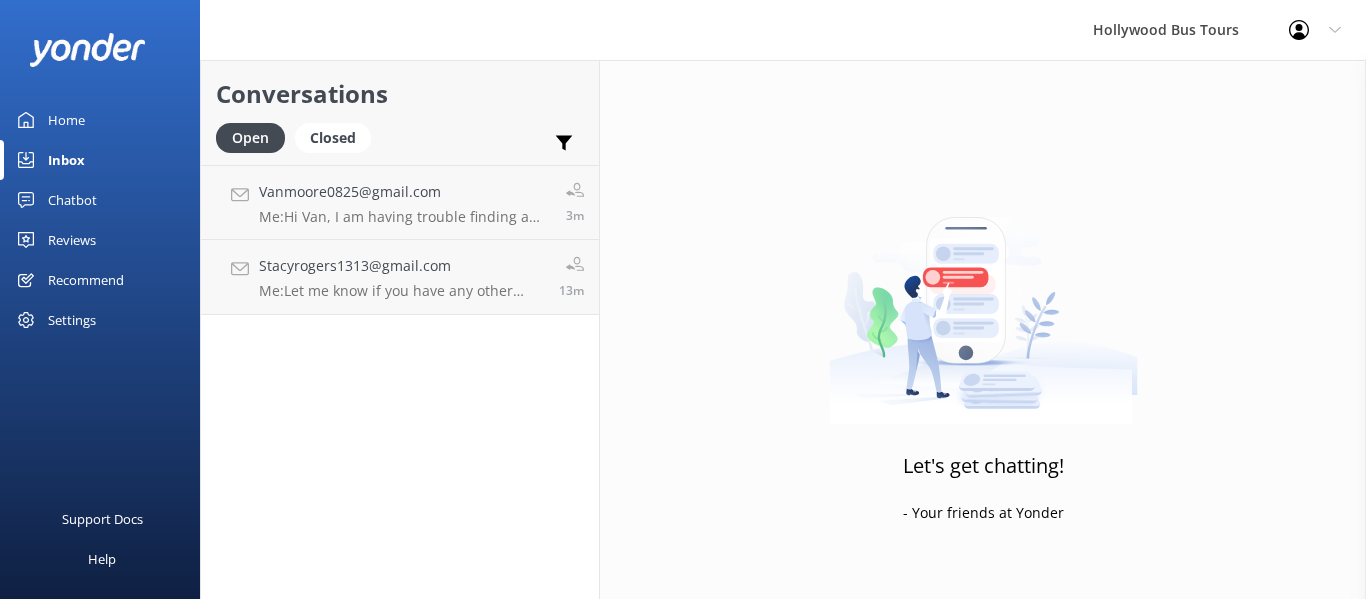 scroll, scrollTop: 0, scrollLeft: 0, axis: both 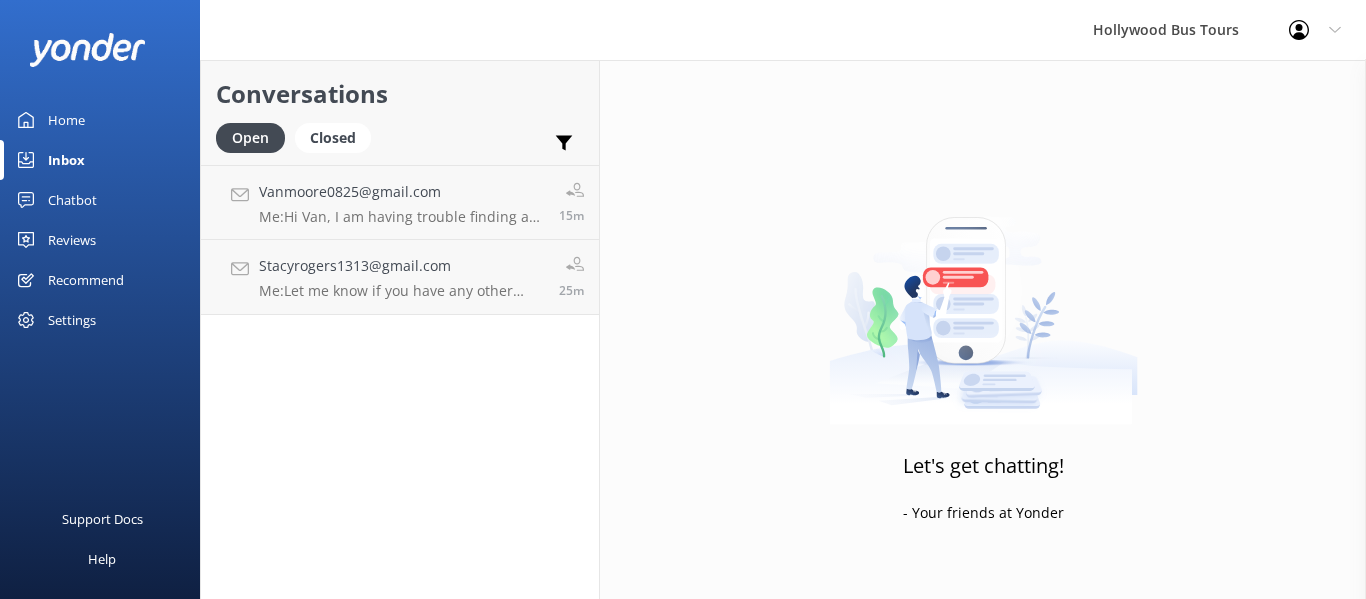 click on "Home" at bounding box center [66, 120] 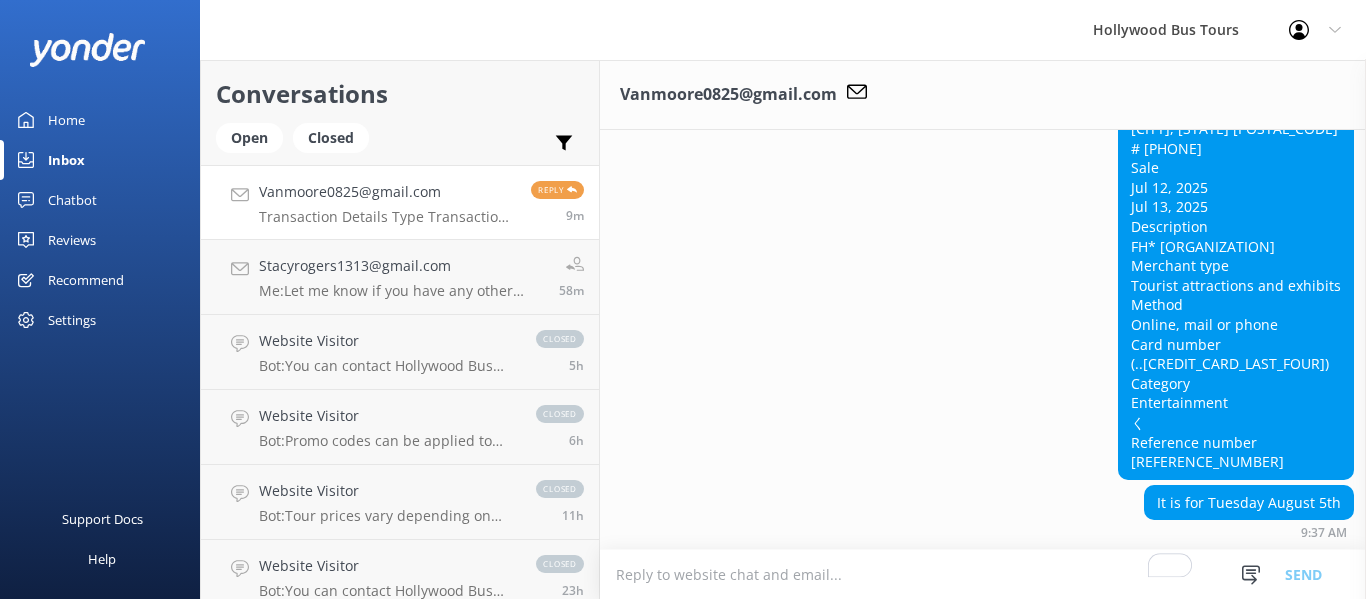 scroll, scrollTop: 1494, scrollLeft: 0, axis: vertical 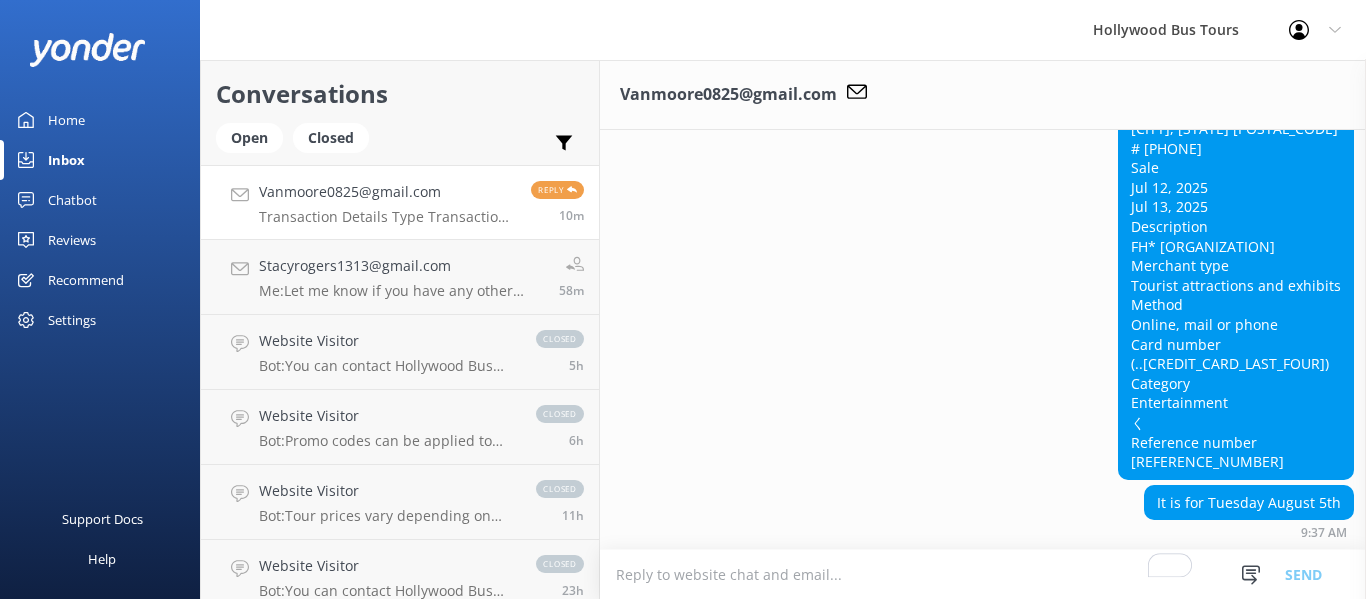 click at bounding box center (983, 574) 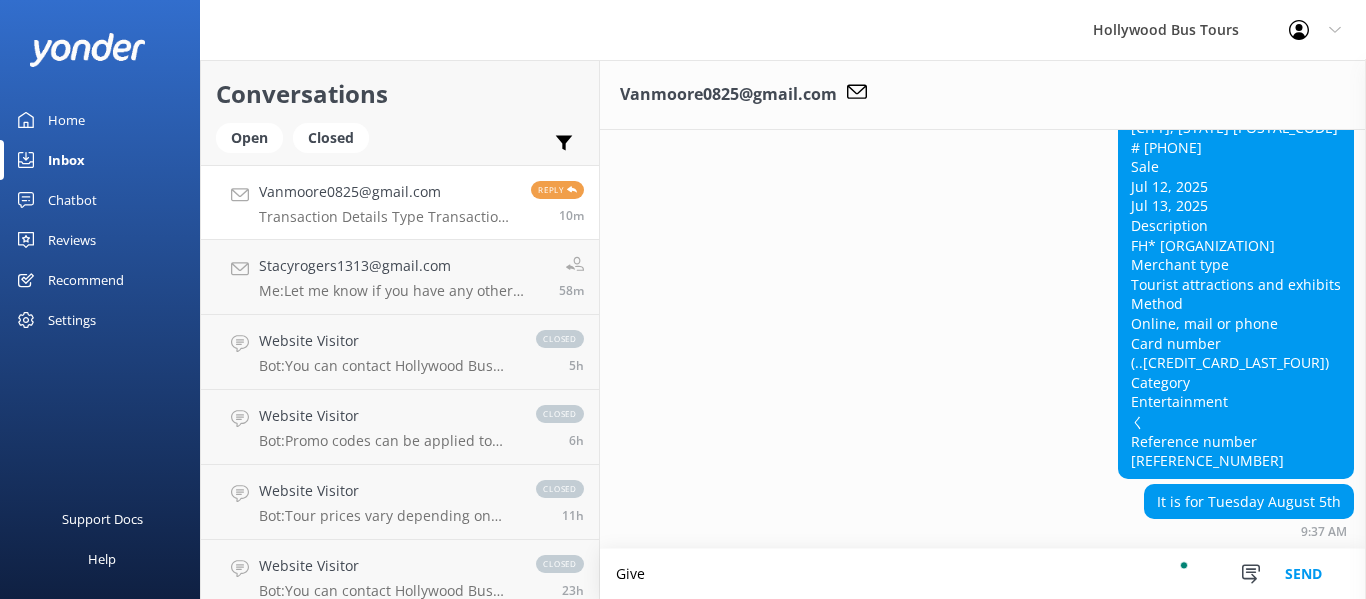 scroll, scrollTop: 1495, scrollLeft: 0, axis: vertical 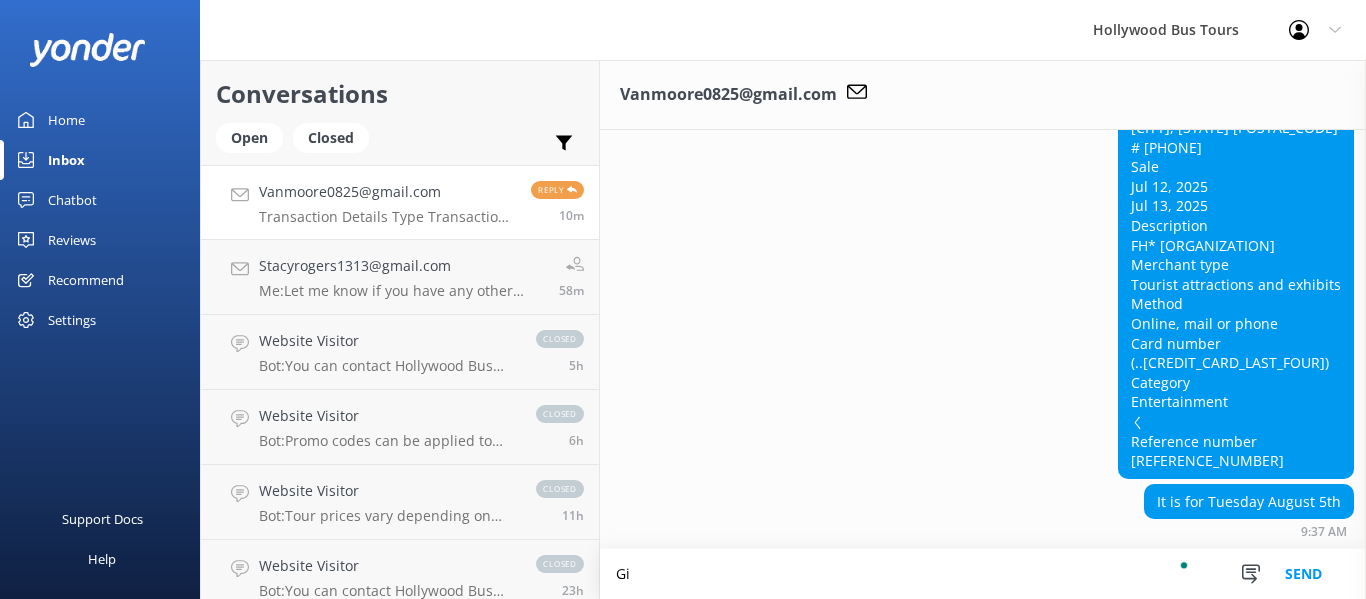 type on "G" 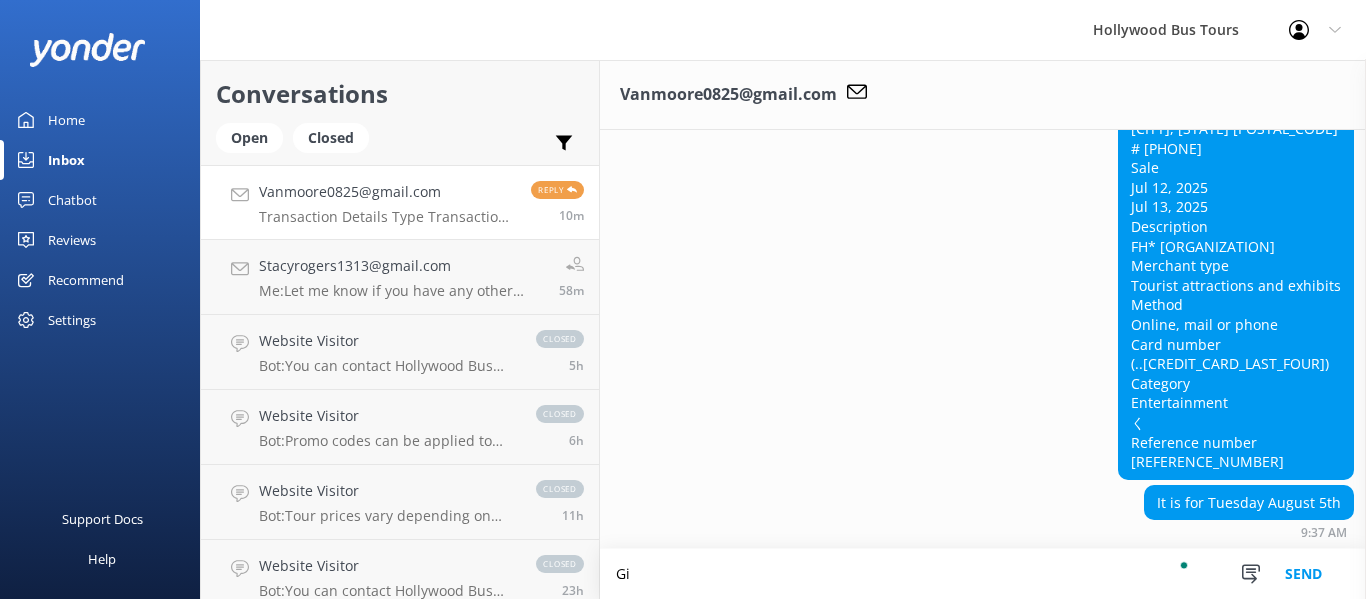 scroll, scrollTop: 1495, scrollLeft: 0, axis: vertical 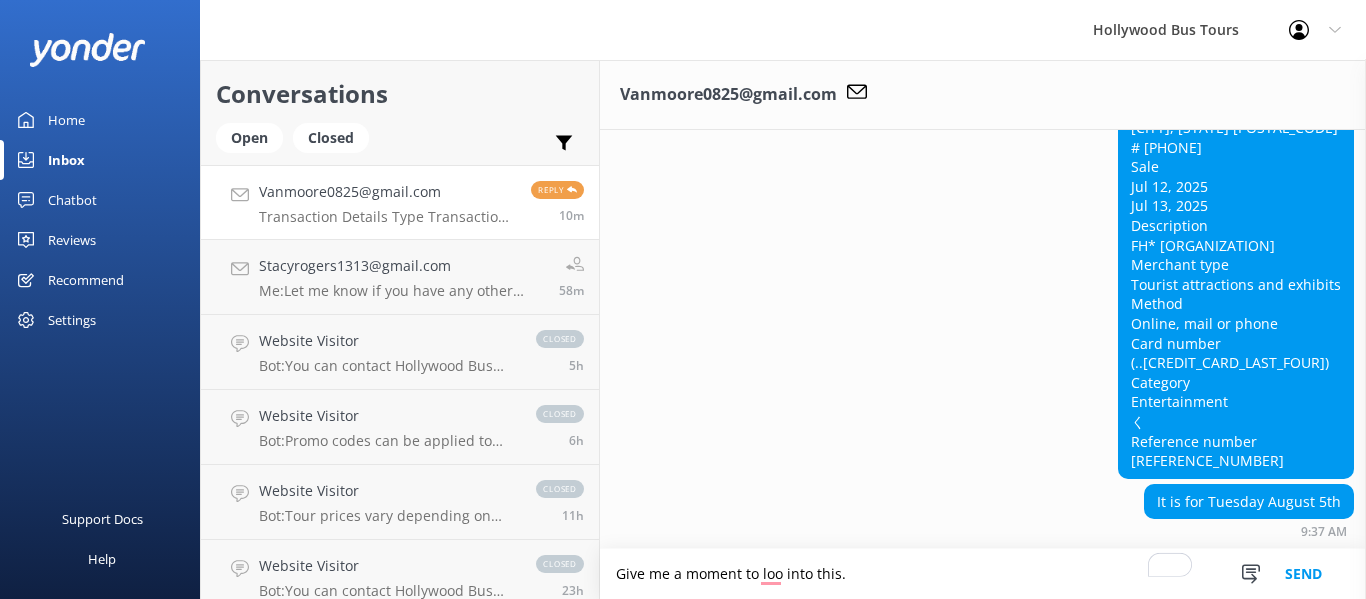 click on "Give me a moment to loo into this." at bounding box center (983, 574) 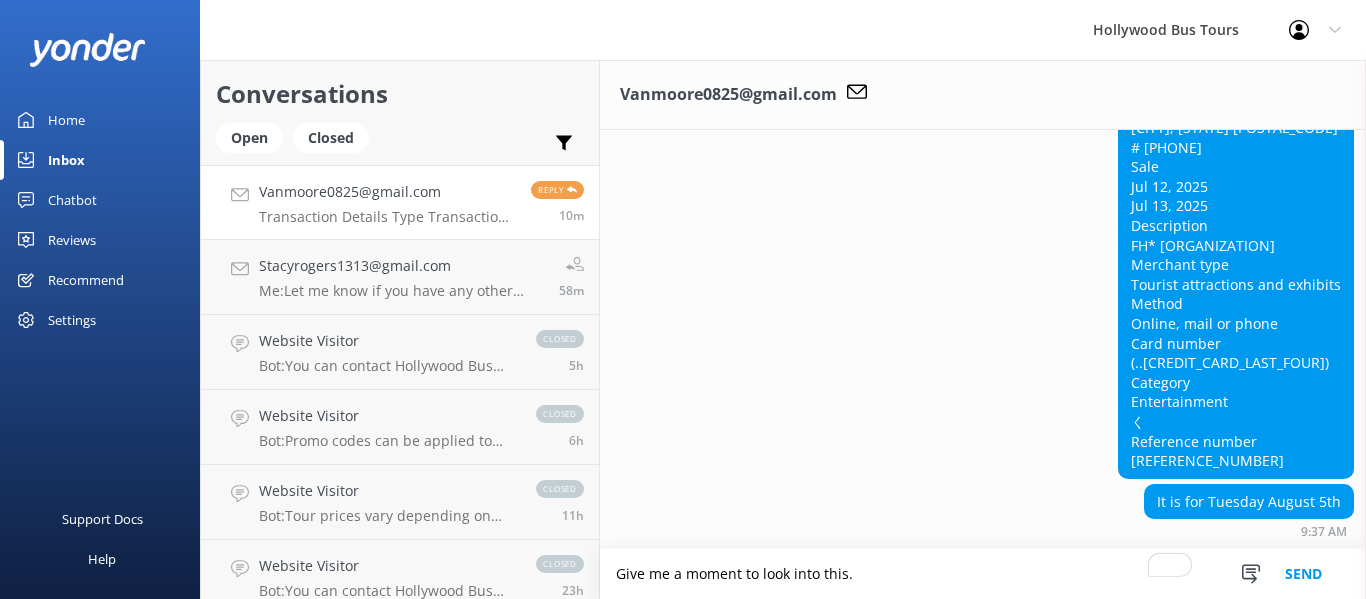 type on "Give me a moment to look into this." 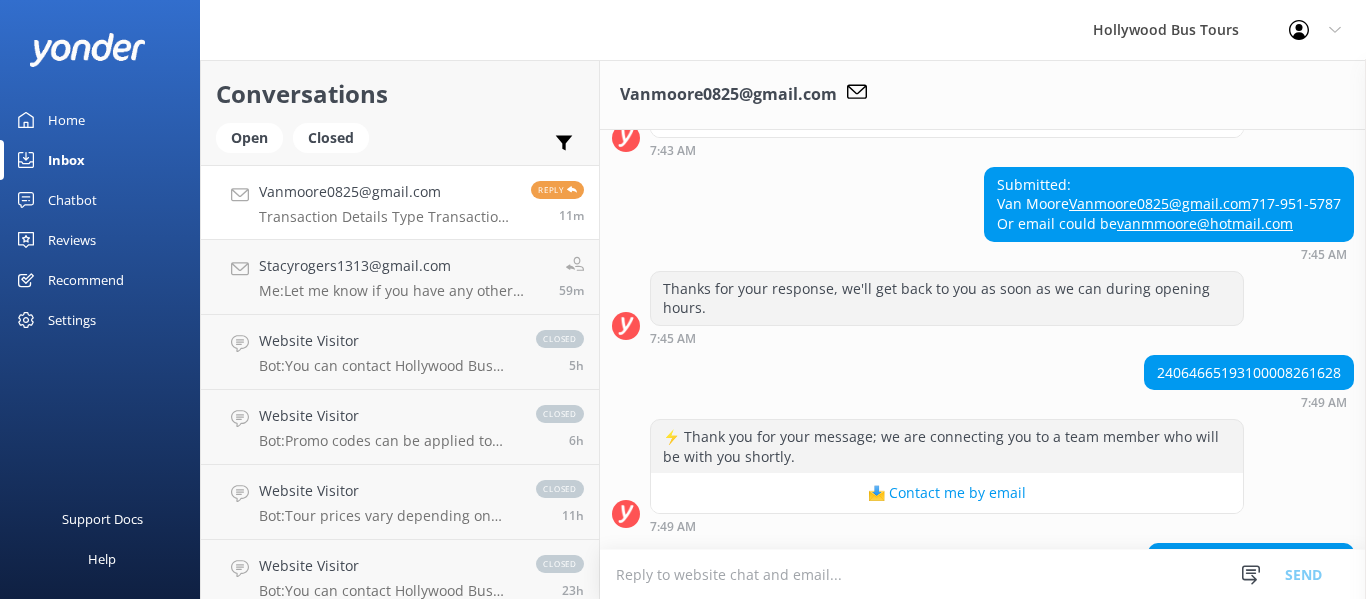 scroll, scrollTop: 540, scrollLeft: 0, axis: vertical 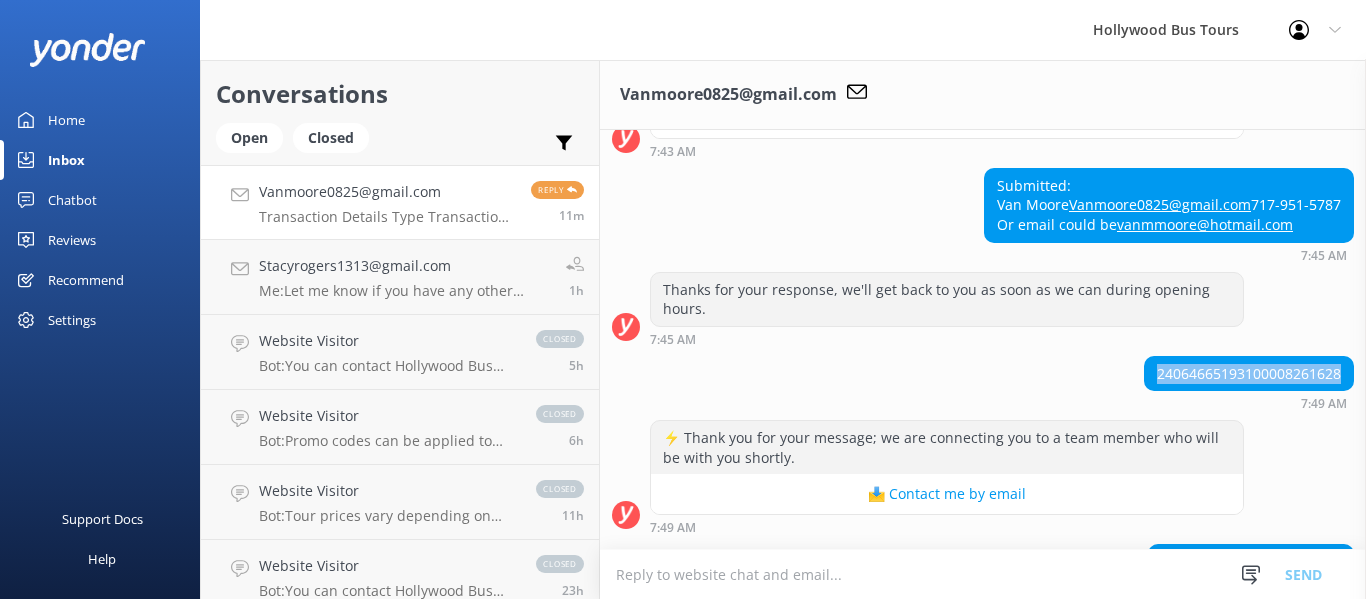 drag, startPoint x: 1326, startPoint y: 411, endPoint x: 1105, endPoint y: 416, distance: 221.05655 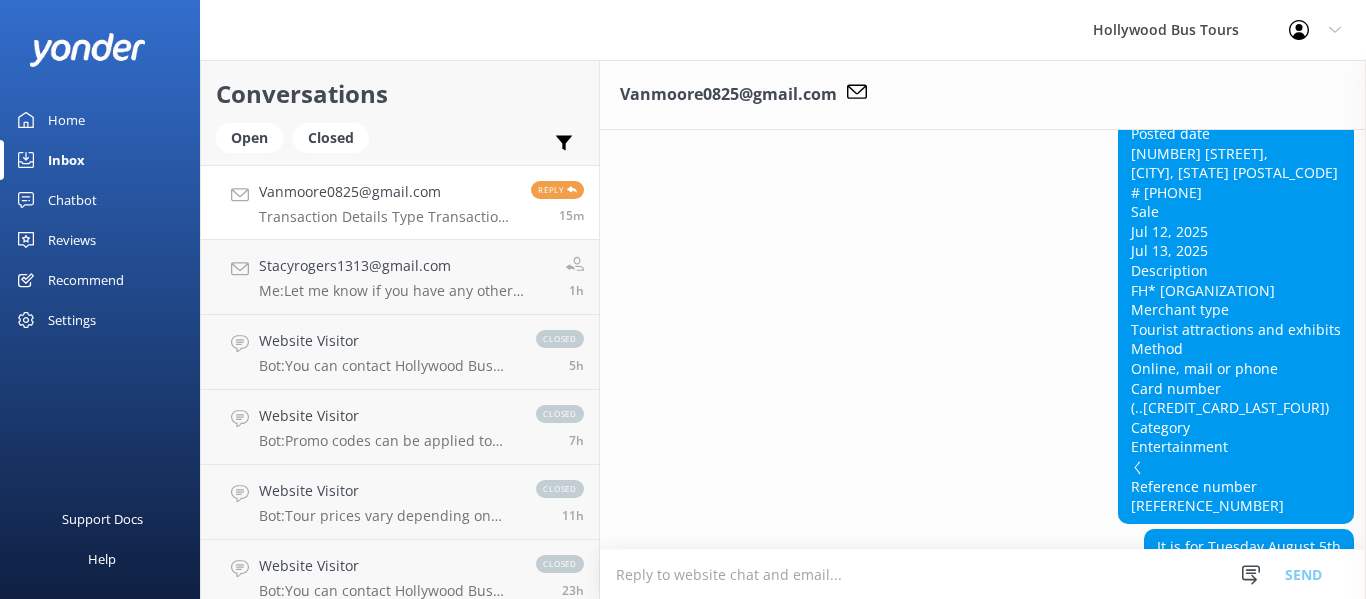 scroll, scrollTop: 1602, scrollLeft: 0, axis: vertical 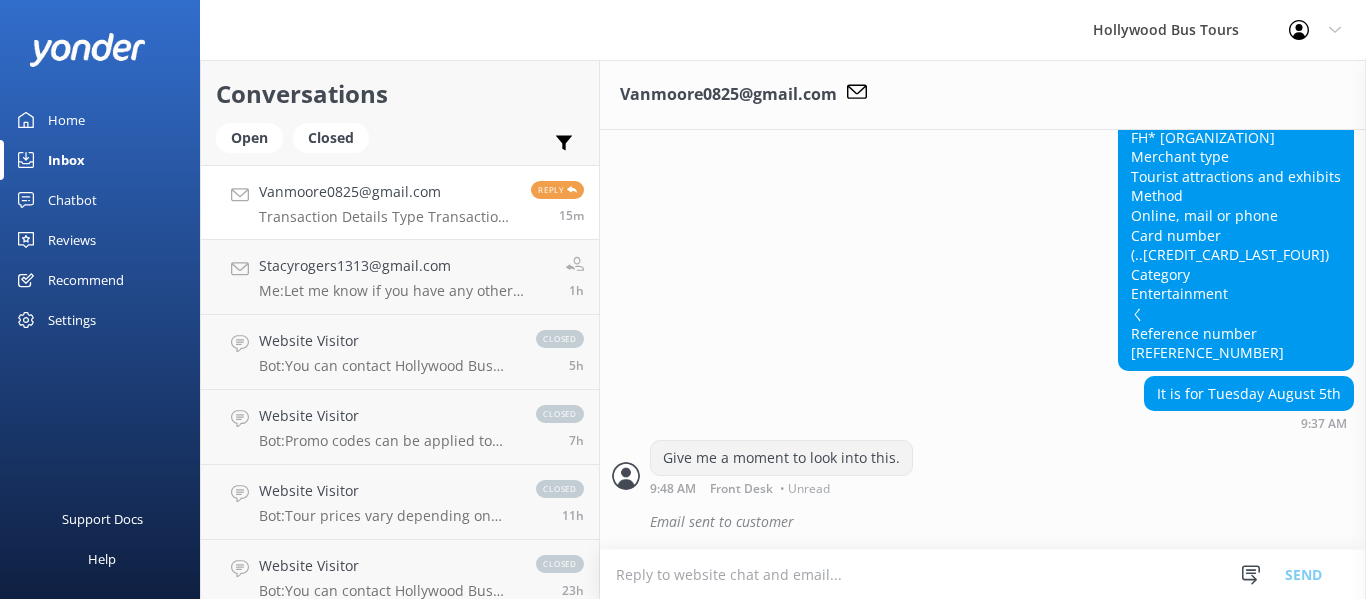 click at bounding box center (983, 574) 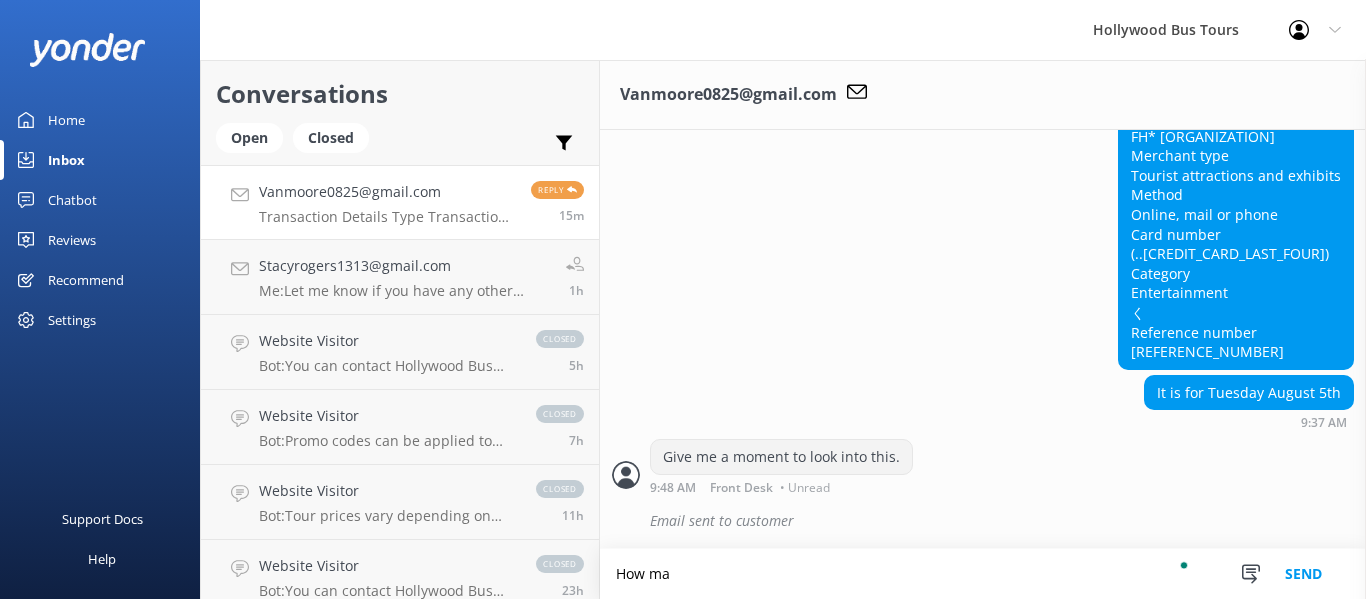 scroll, scrollTop: 1603, scrollLeft: 0, axis: vertical 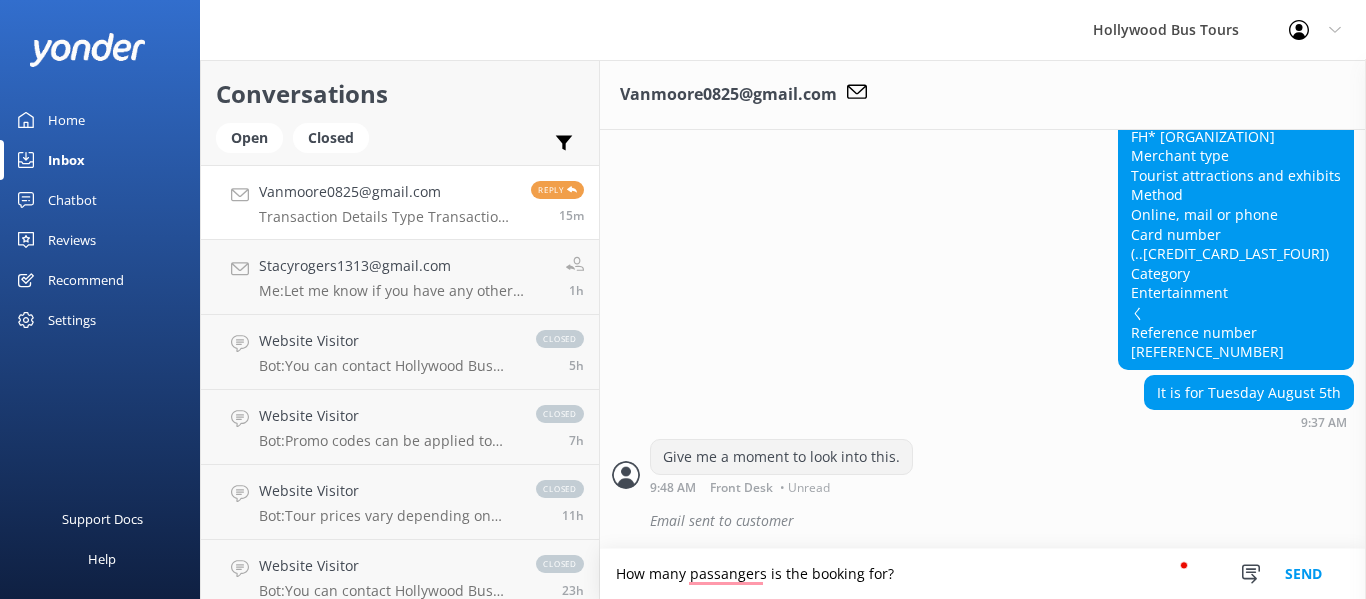 type on "How many passangers is the booking for?" 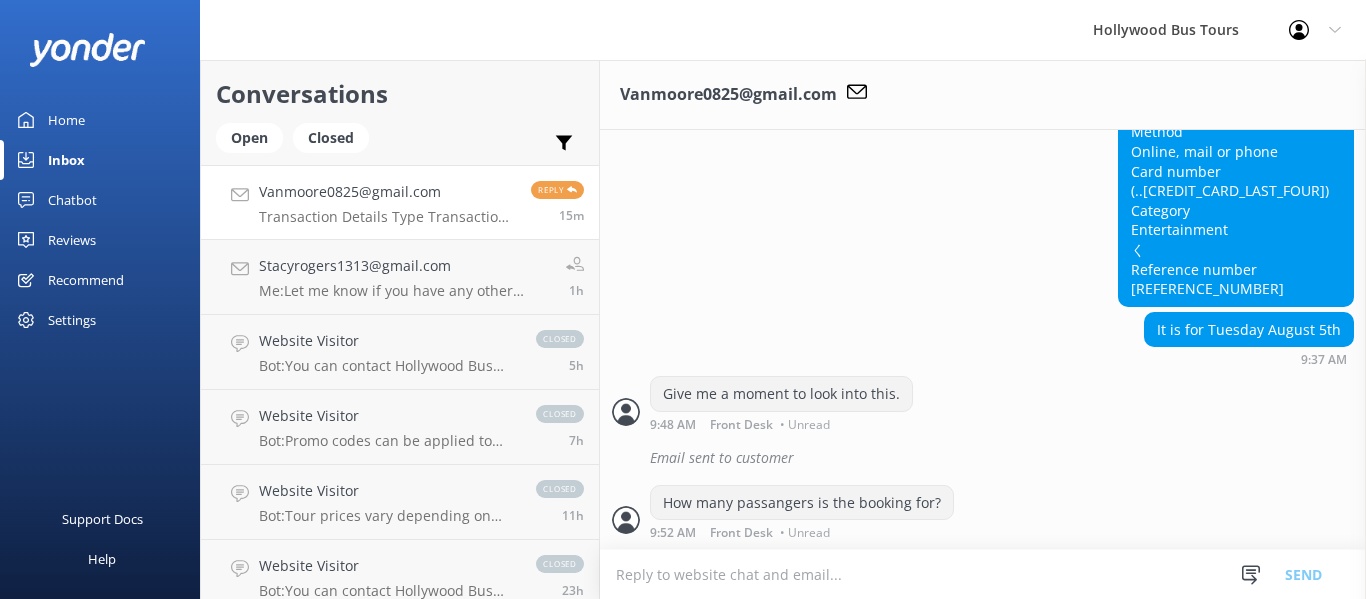 scroll, scrollTop: 1666, scrollLeft: 0, axis: vertical 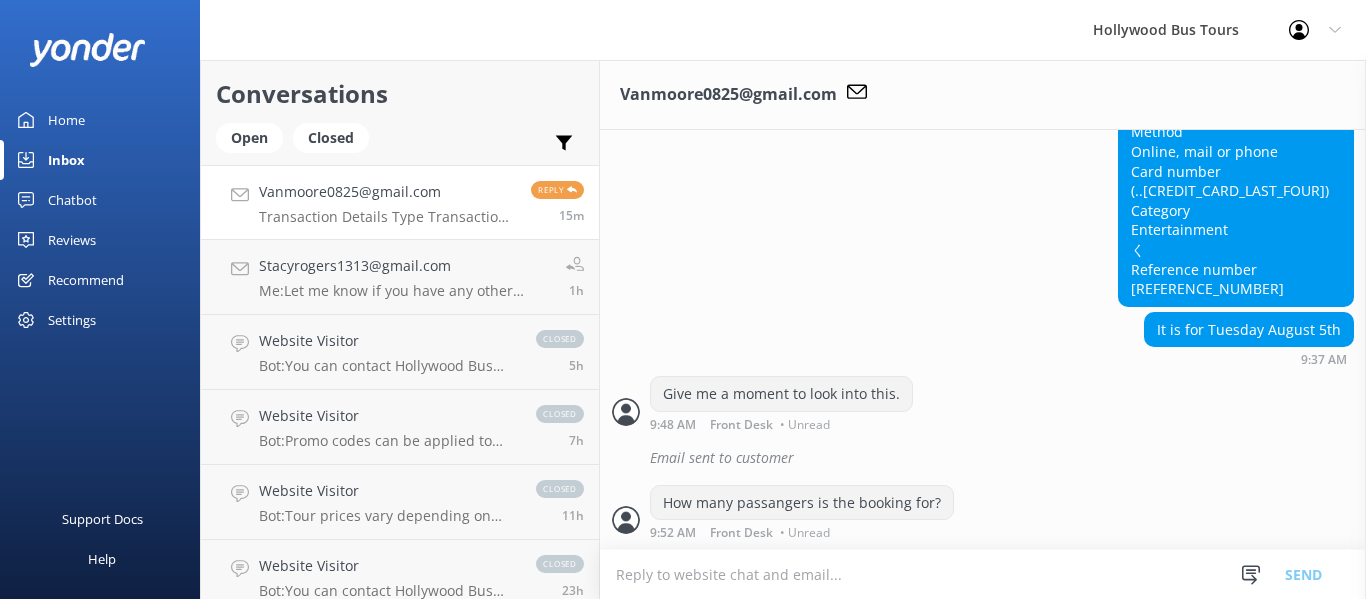 click on "9:37 AM" at bounding box center [1324, 360] 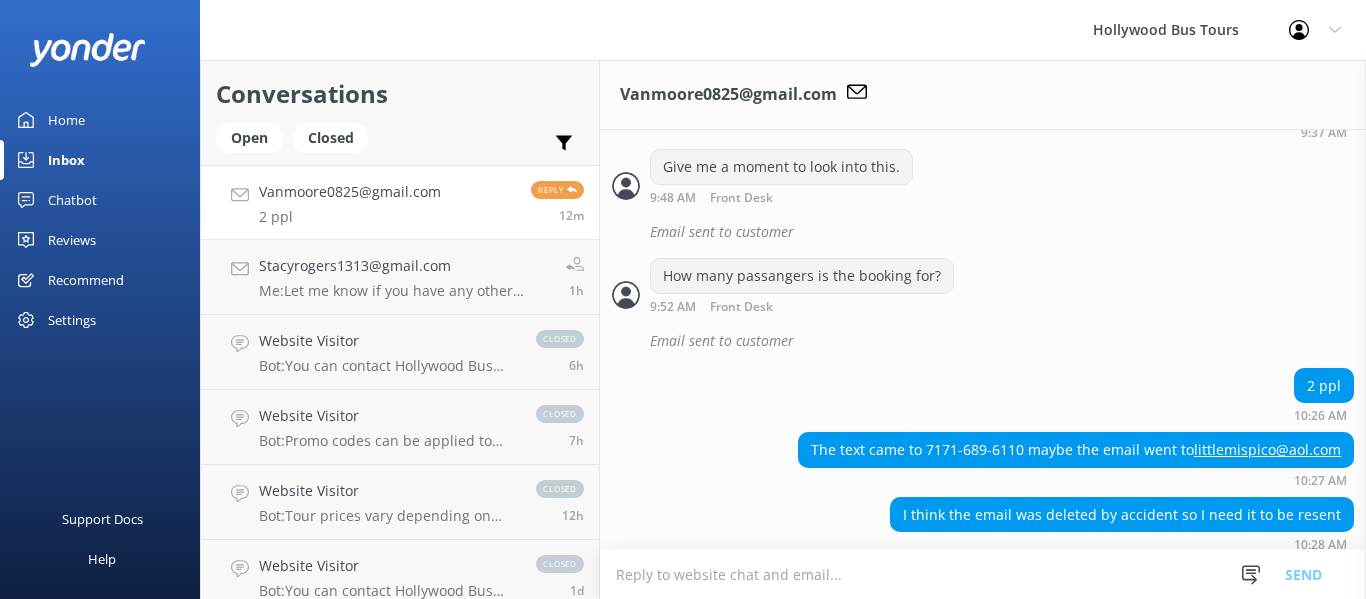 scroll, scrollTop: 1906, scrollLeft: 0, axis: vertical 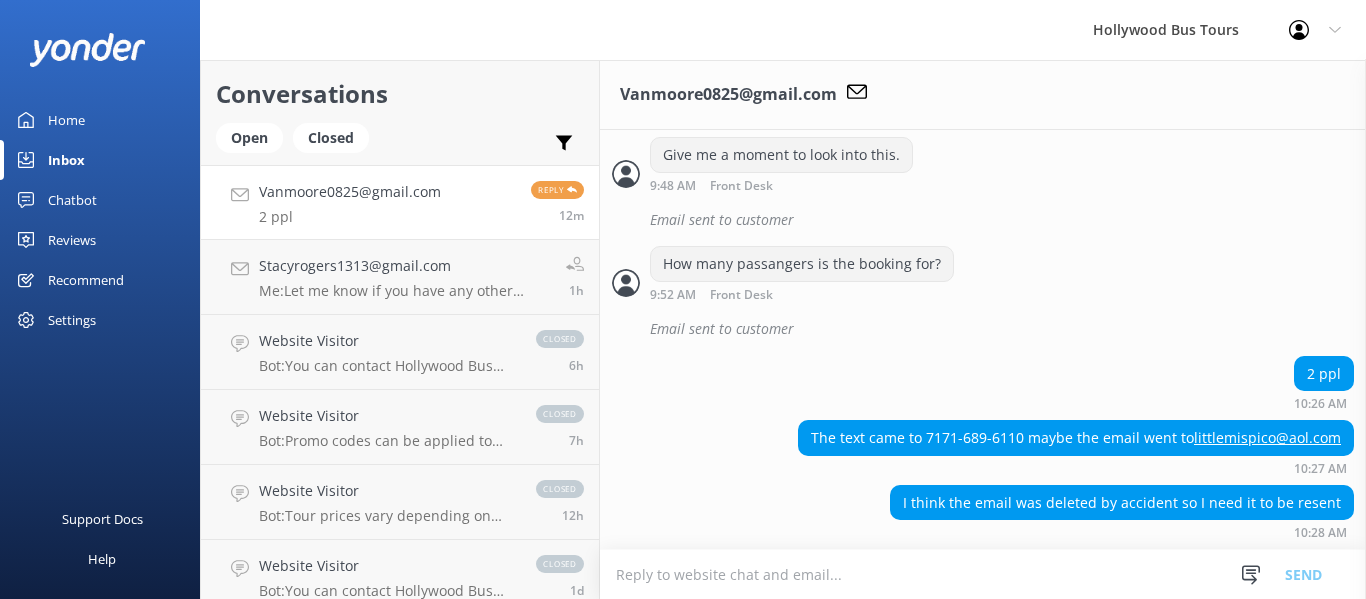 click on "Vanmoore0825@gmail.com" at bounding box center (350, 192) 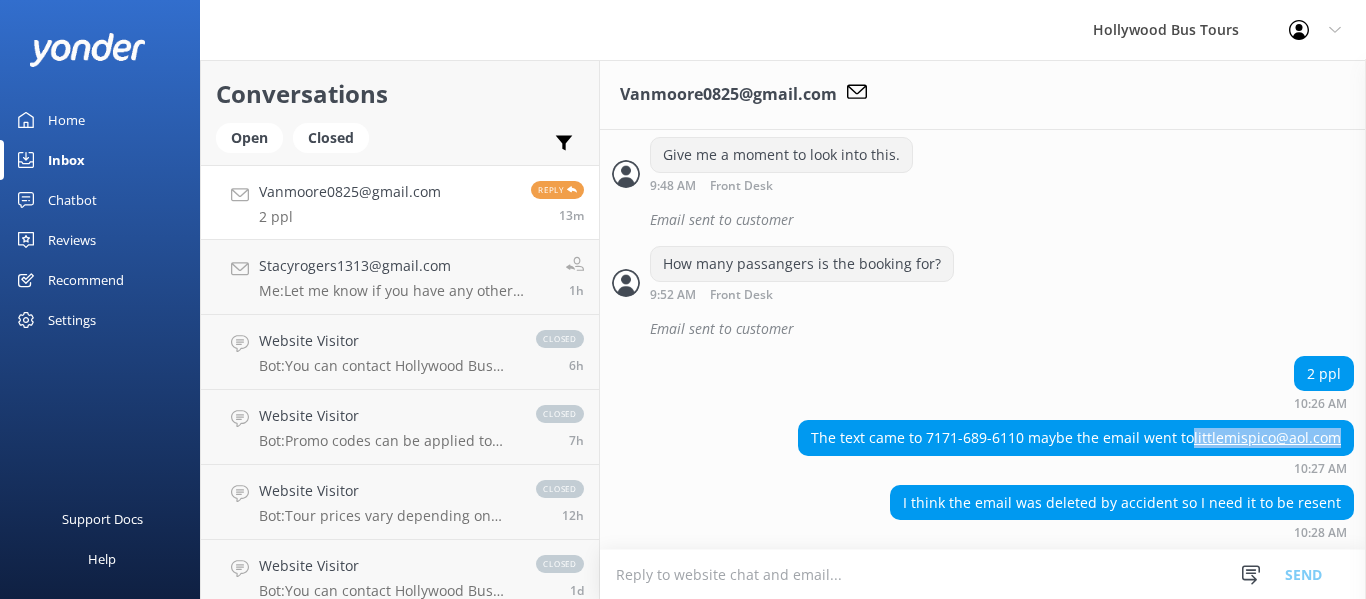 drag, startPoint x: 1180, startPoint y: 433, endPoint x: 1333, endPoint y: 432, distance: 153.00327 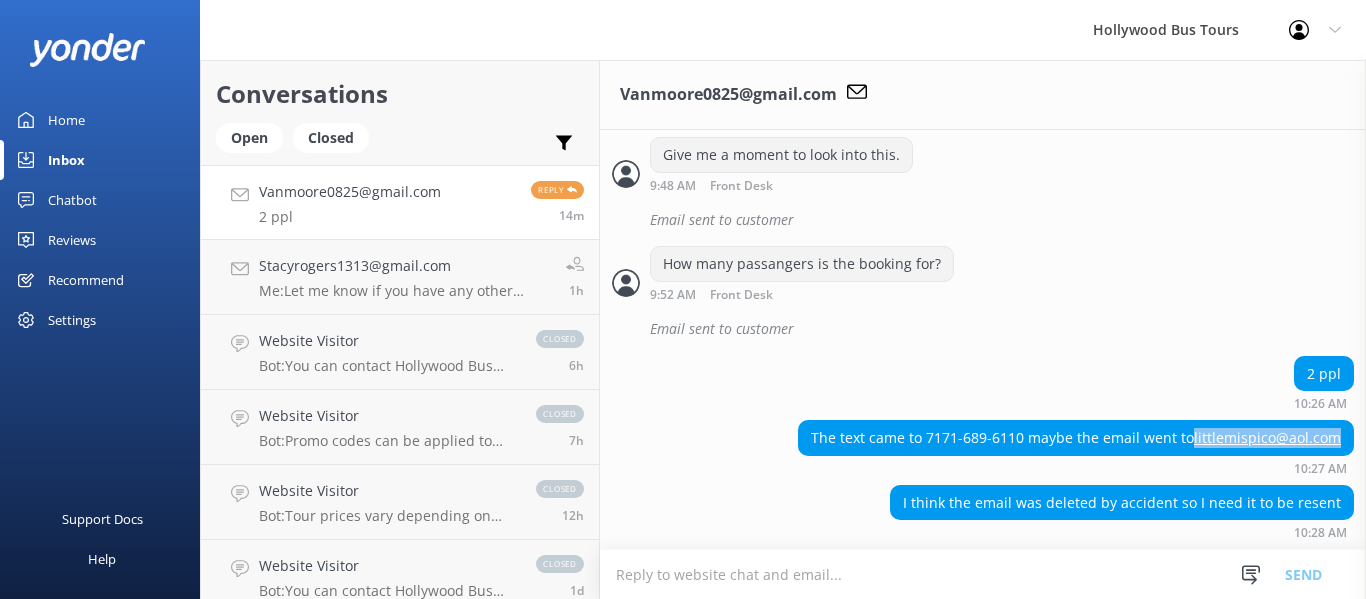 click at bounding box center [983, 574] 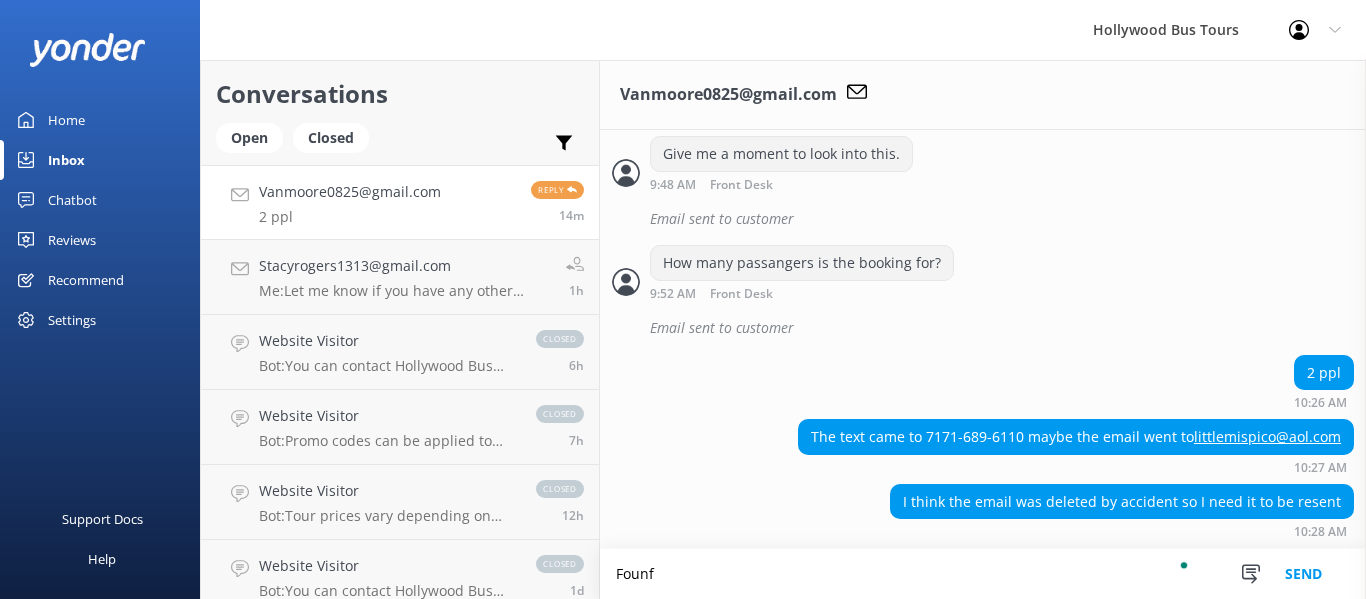 scroll, scrollTop: 1907, scrollLeft: 0, axis: vertical 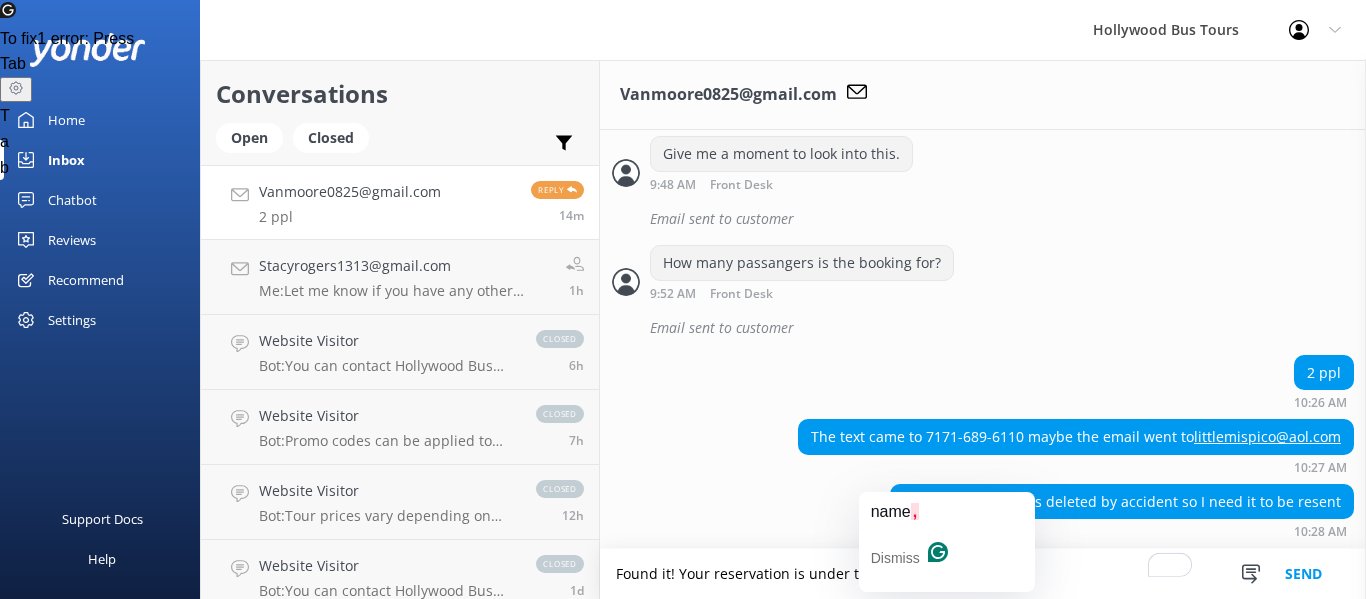 click on "Found it! Your reservation is under the name, Melissa Moore." at bounding box center (983, 574) 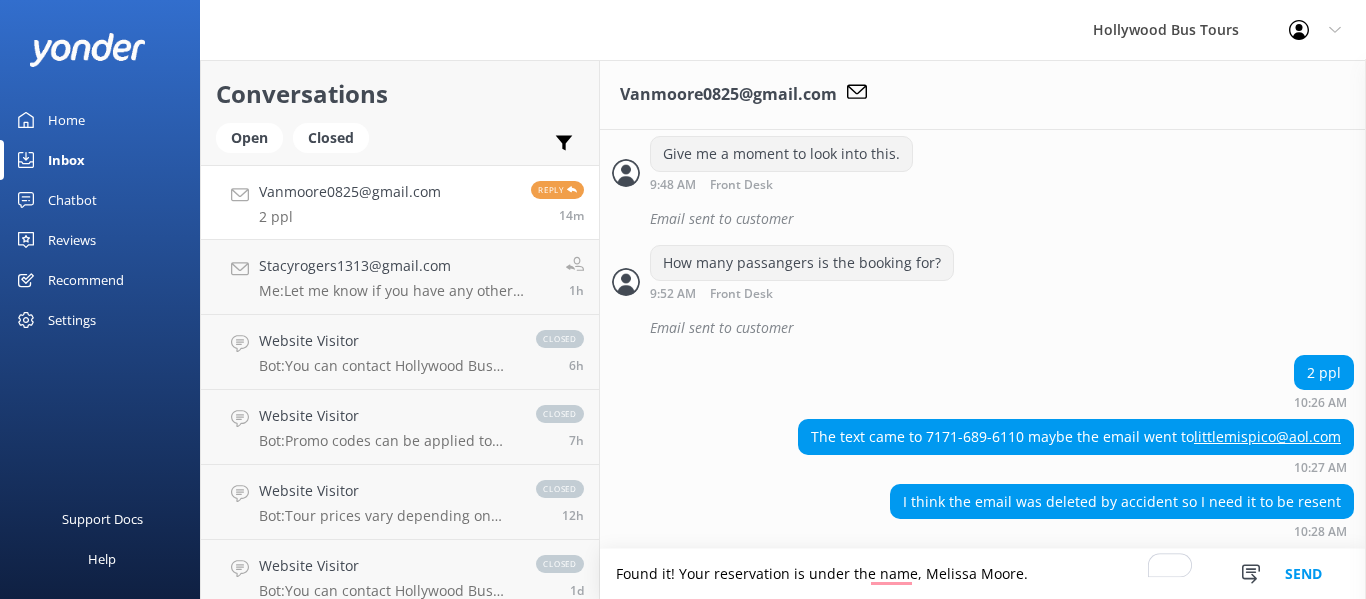 drag, startPoint x: 880, startPoint y: 578, endPoint x: 870, endPoint y: 577, distance: 10.049875 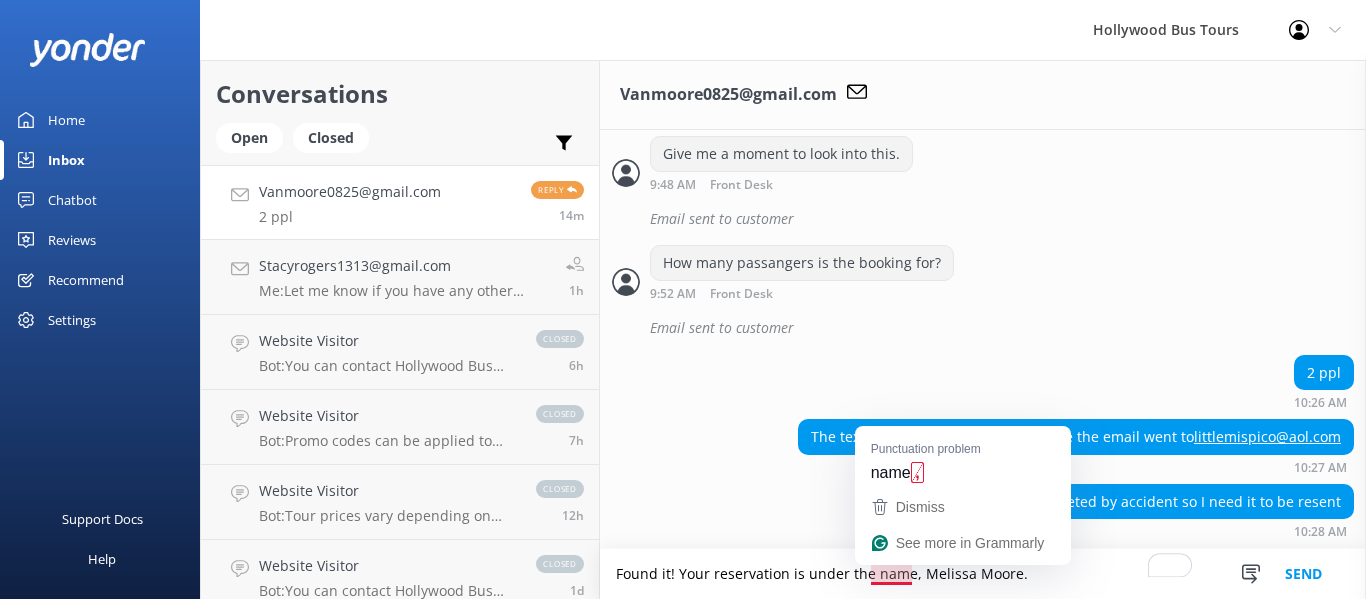 click on "Found it! Your reservation is under the name, Melissa Moore." at bounding box center (983, 574) 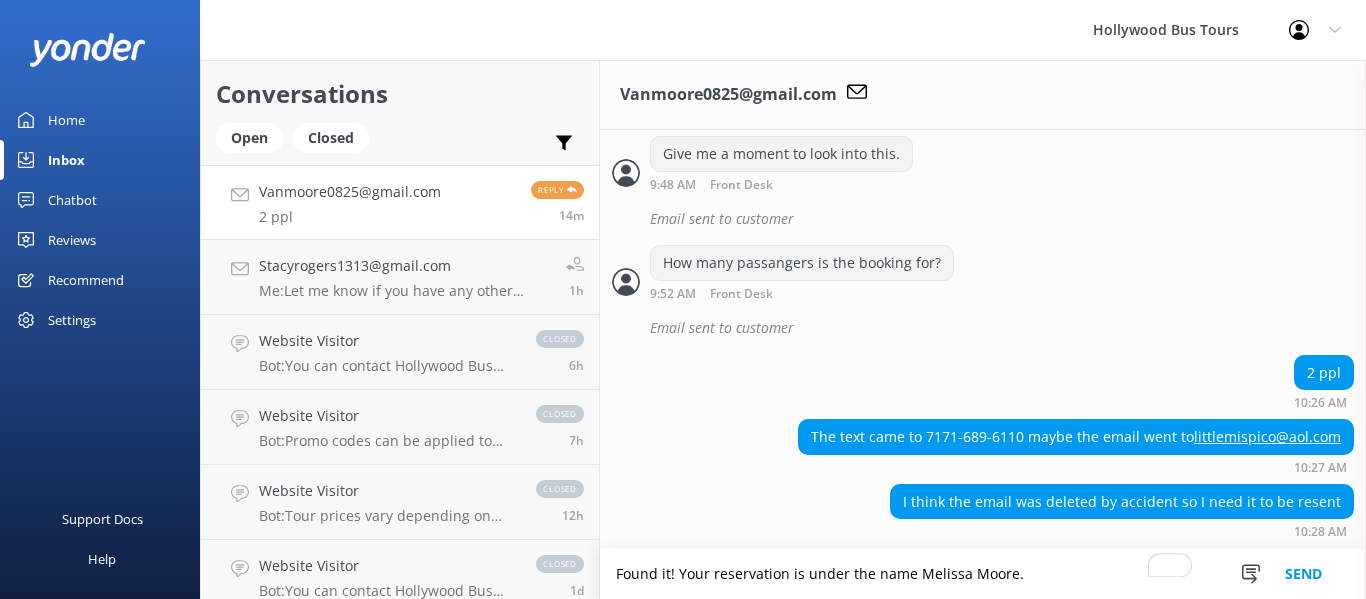 type on "Found it! Your reservation is under the name Melissa Moore." 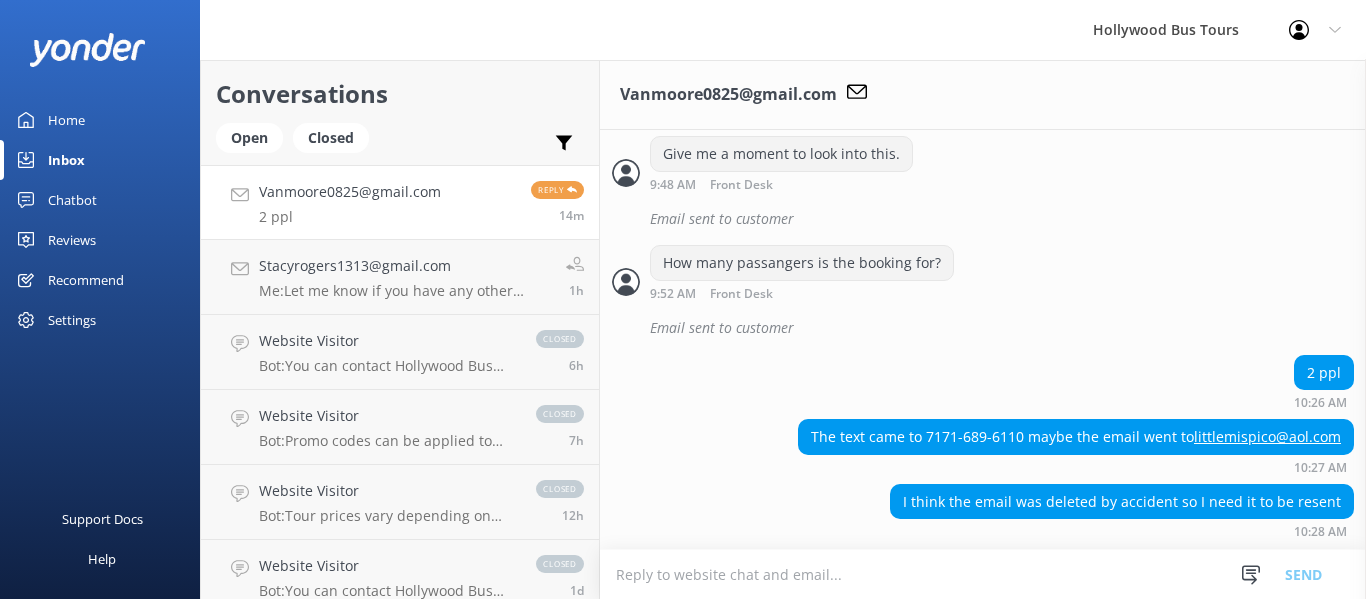 click at bounding box center (983, 574) 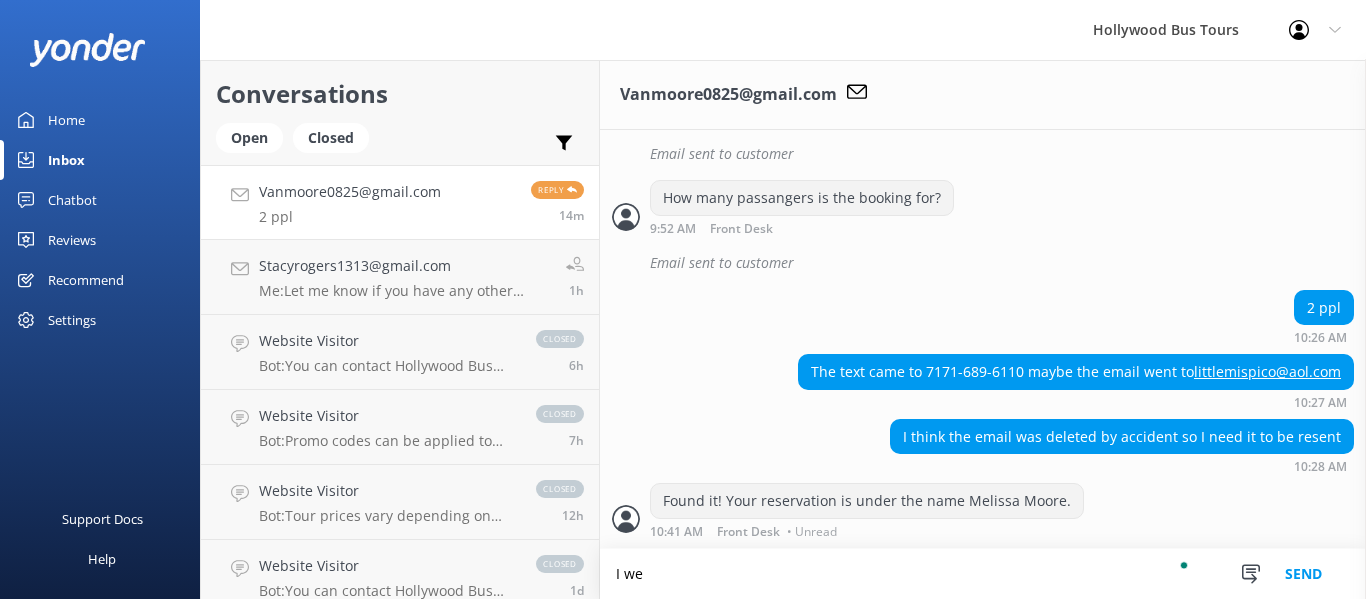 scroll, scrollTop: 1971, scrollLeft: 0, axis: vertical 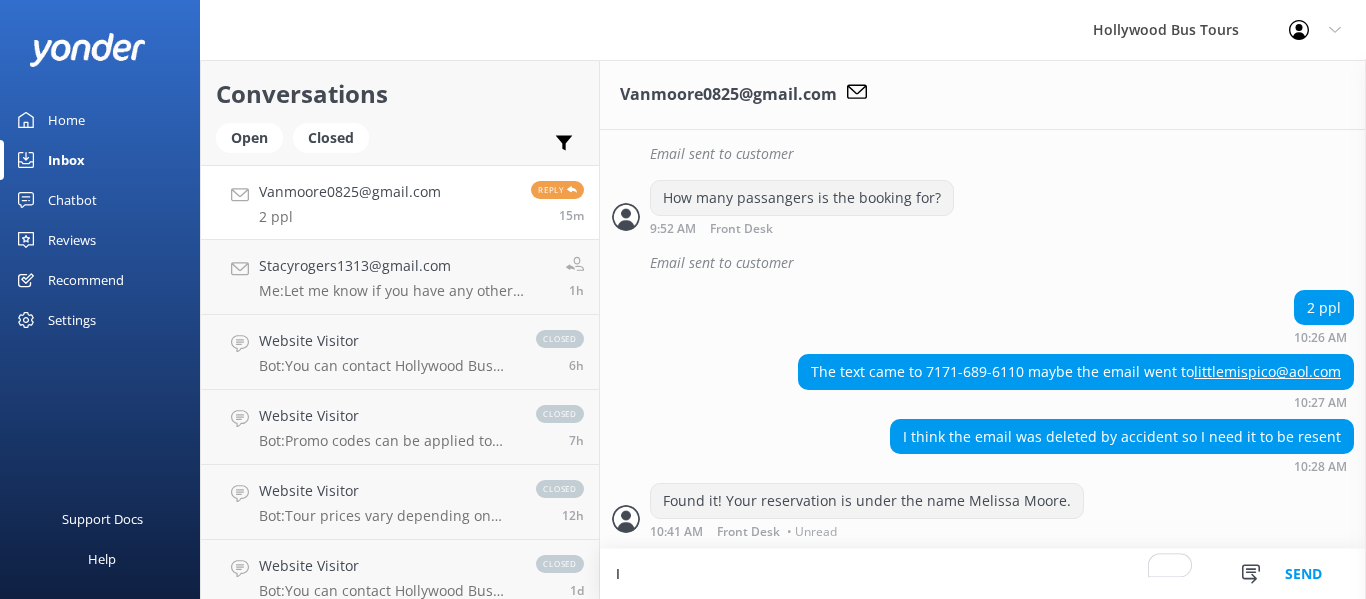 type on "I" 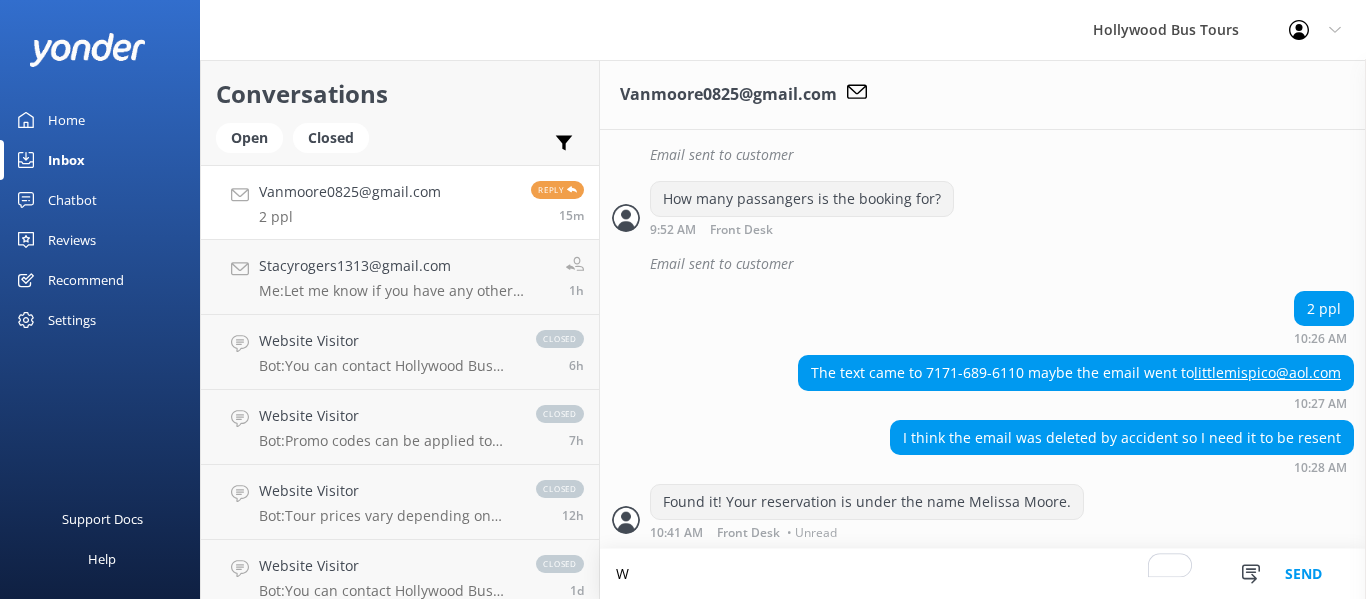 scroll, scrollTop: 1971, scrollLeft: 0, axis: vertical 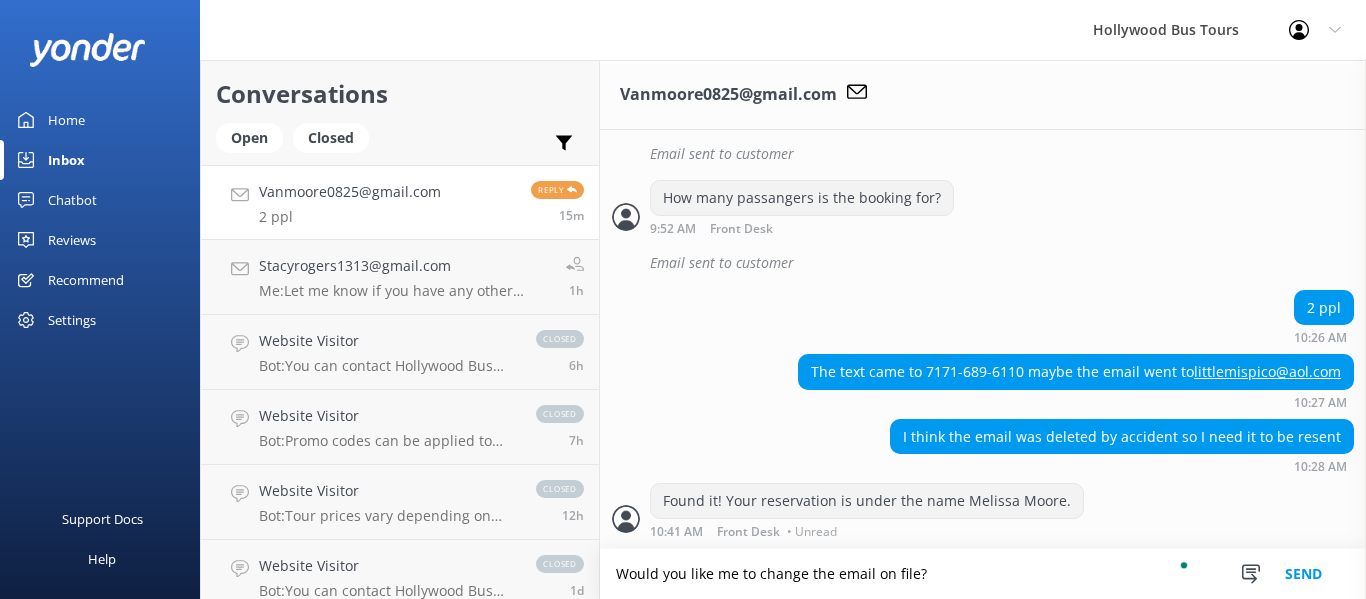 type on "Would you like me to change the email on file?" 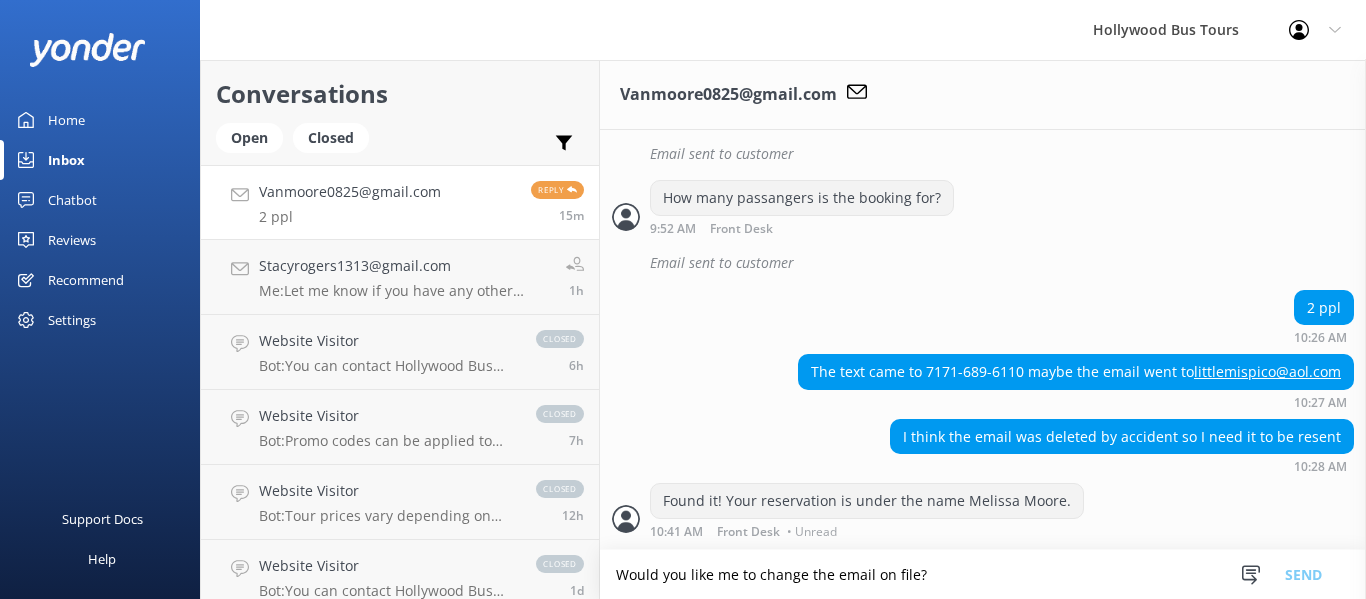 type 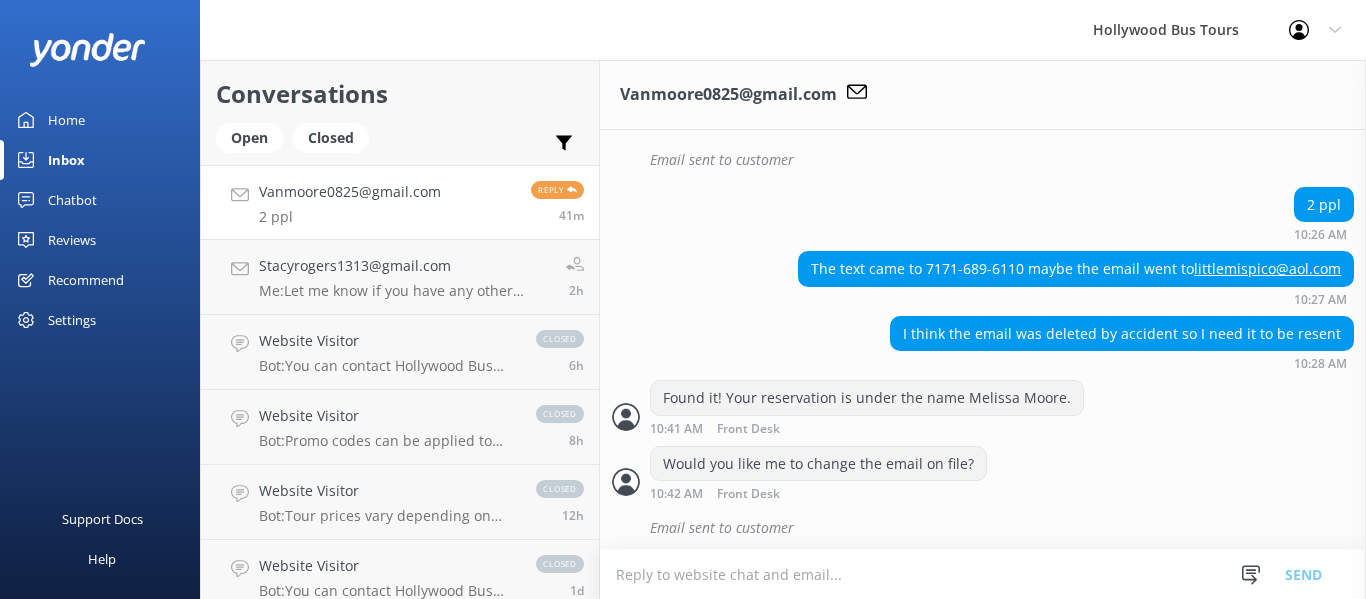 scroll, scrollTop: 2145, scrollLeft: 0, axis: vertical 